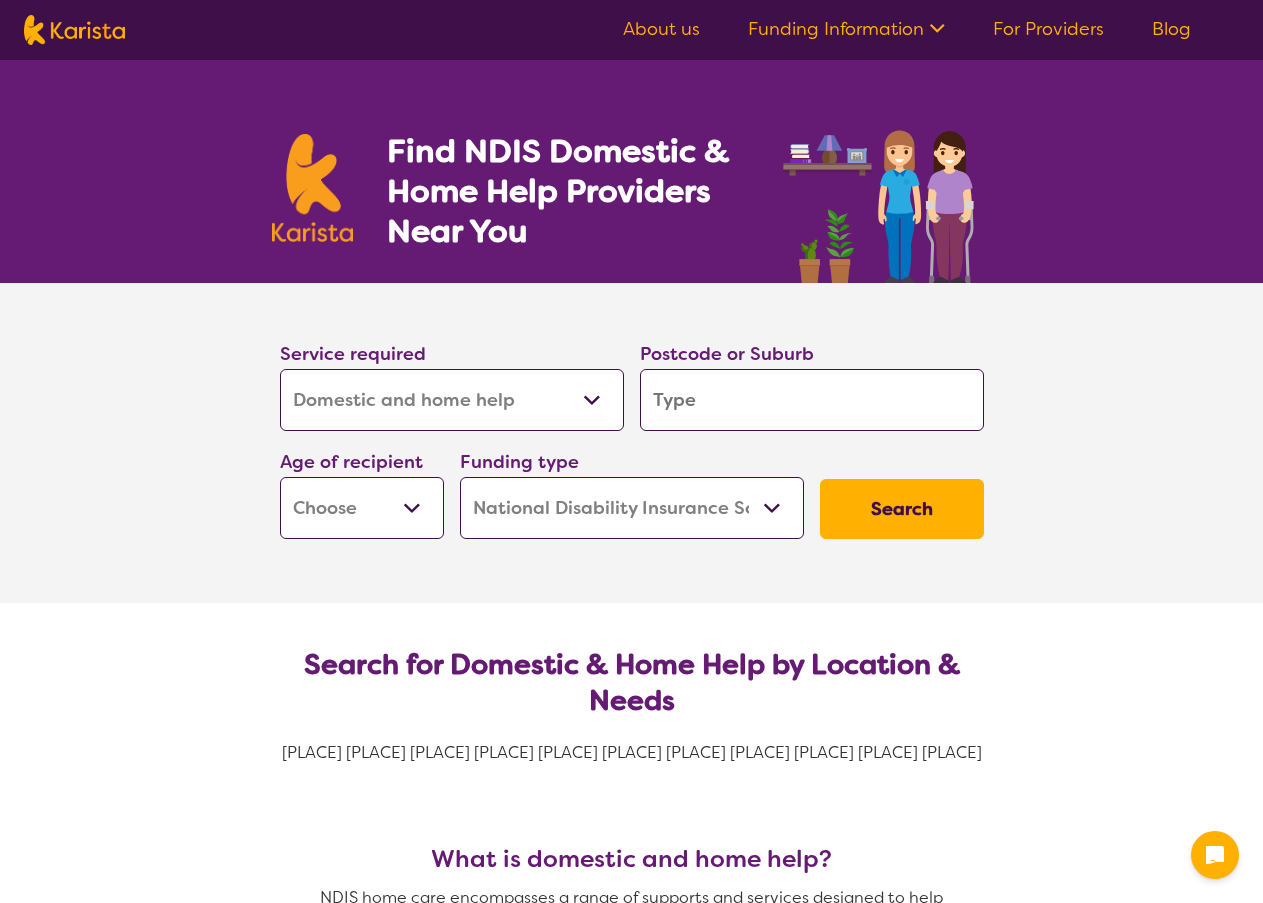 select on "Domestic and home help" 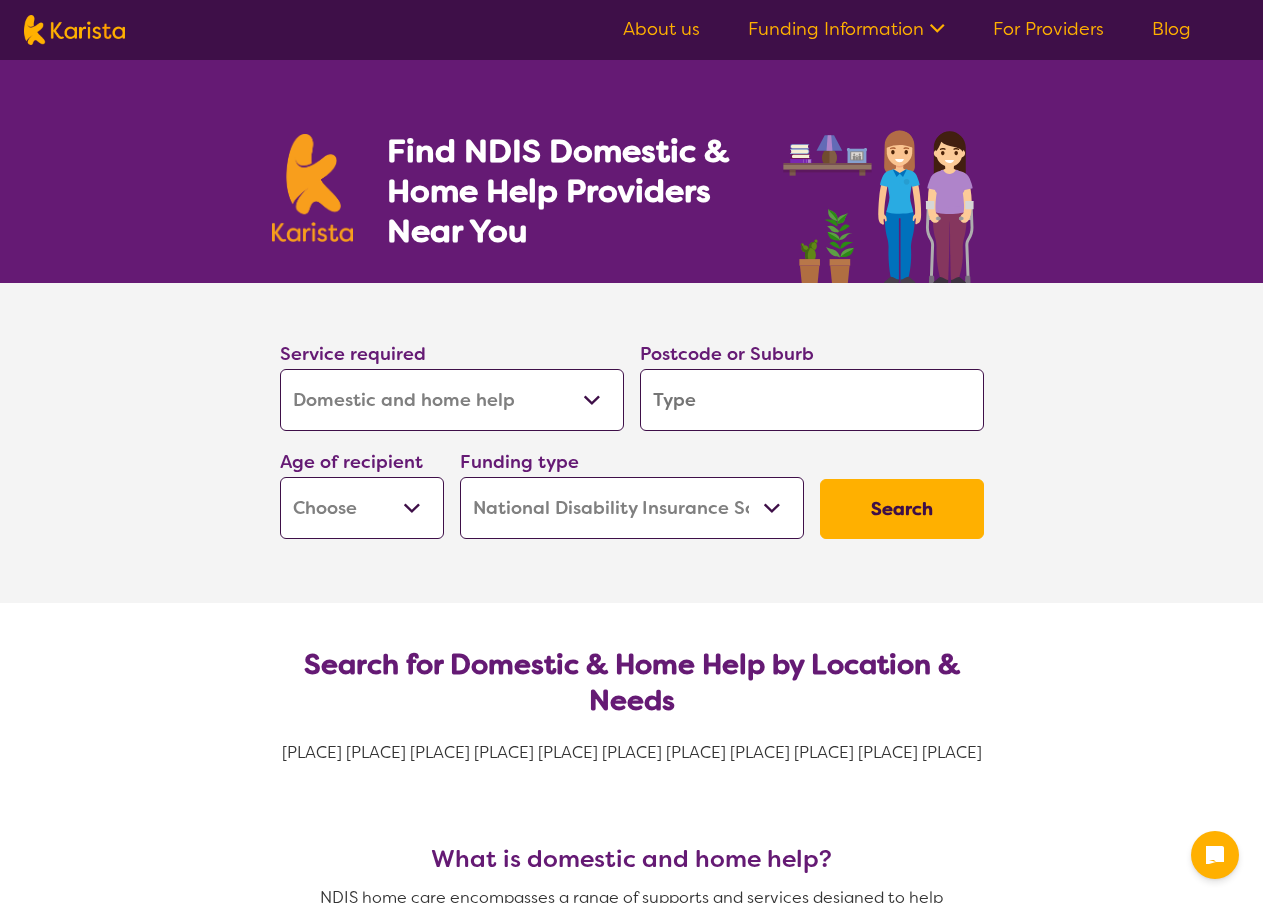 click on "Allied Health Assistant Assessment (ADHD or Autism) Behaviour support Counselling Dietitian Domestic and home help Employment Support Exercise physiology Home Care Package Provider Key Worker NDIS Plan management NDIS Support Coordination Nursing services Occupational therapy Personal care Physiotherapy Podiatry Psychology Psychosocial Recovery Coach Respite Speech therapy Support worker Supported accommodation" at bounding box center (452, 400) 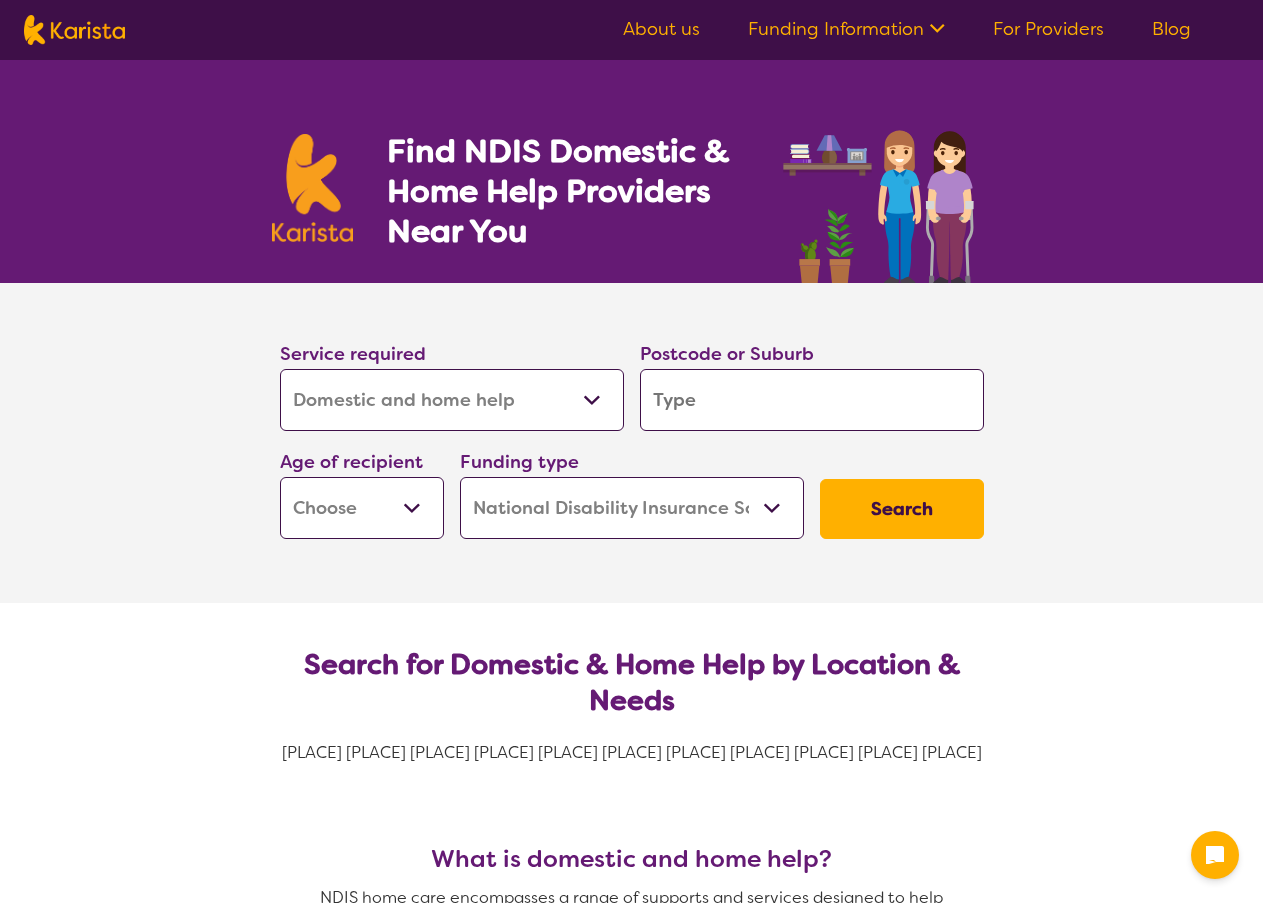 click at bounding box center (812, 400) 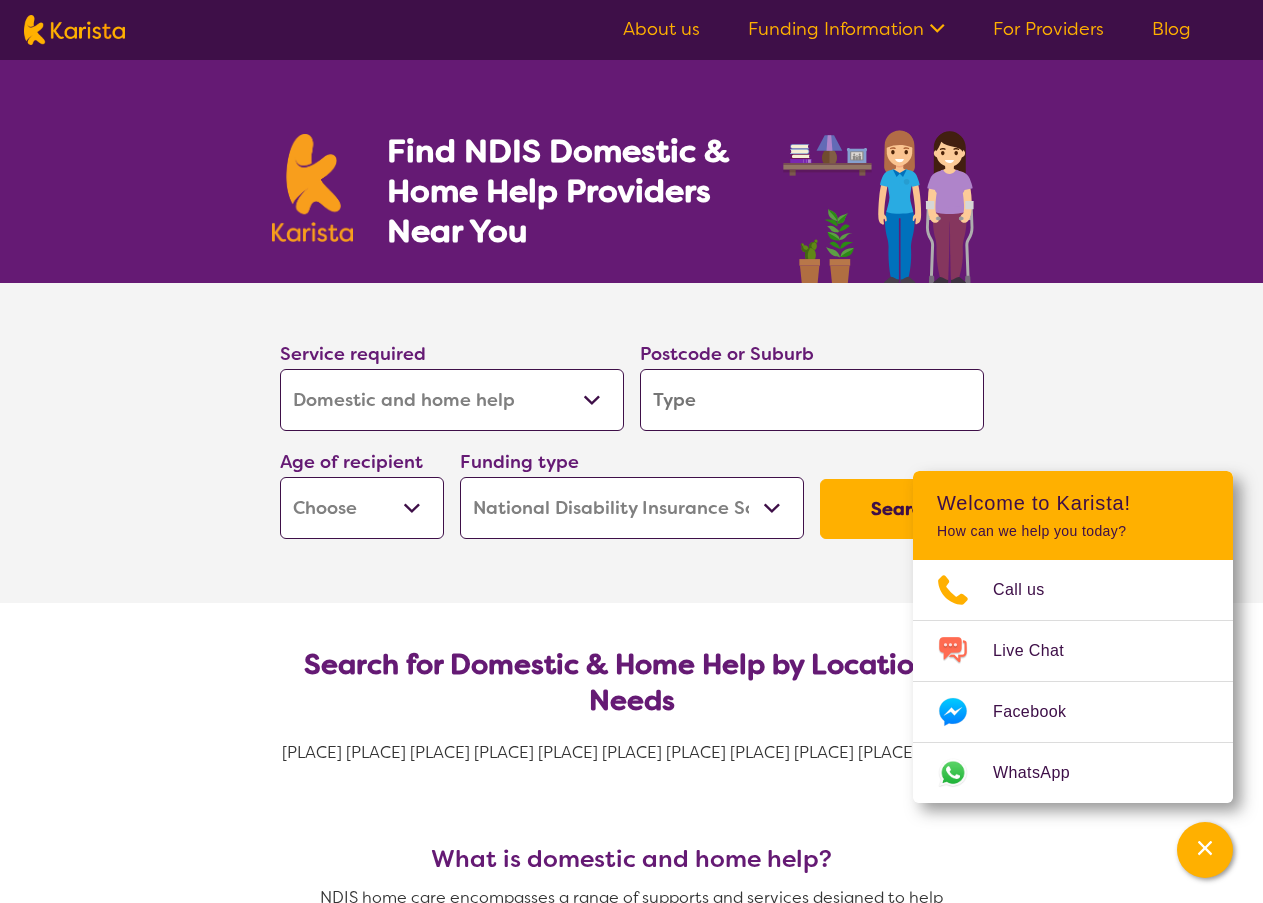 type on "a" 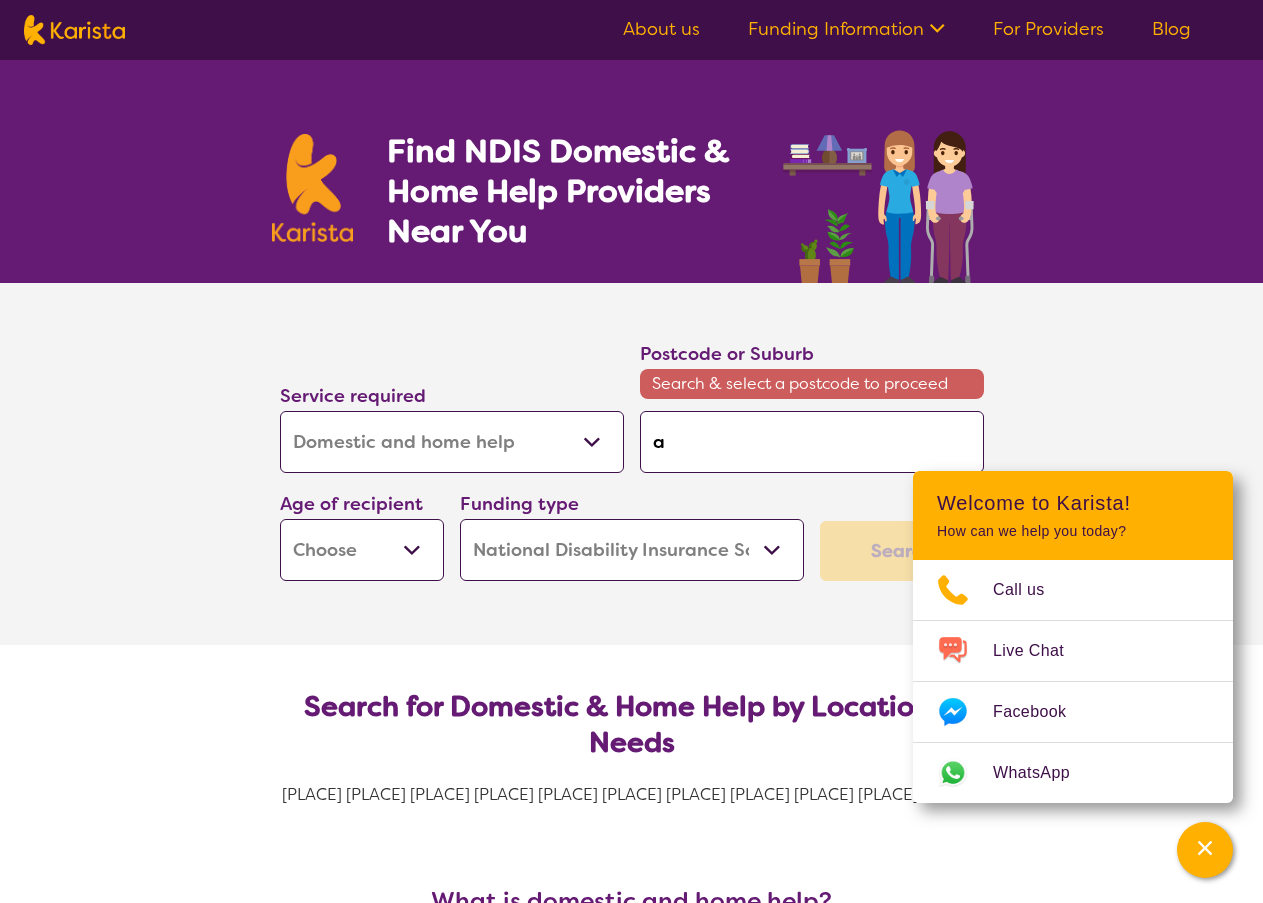 type on "[NAME]" 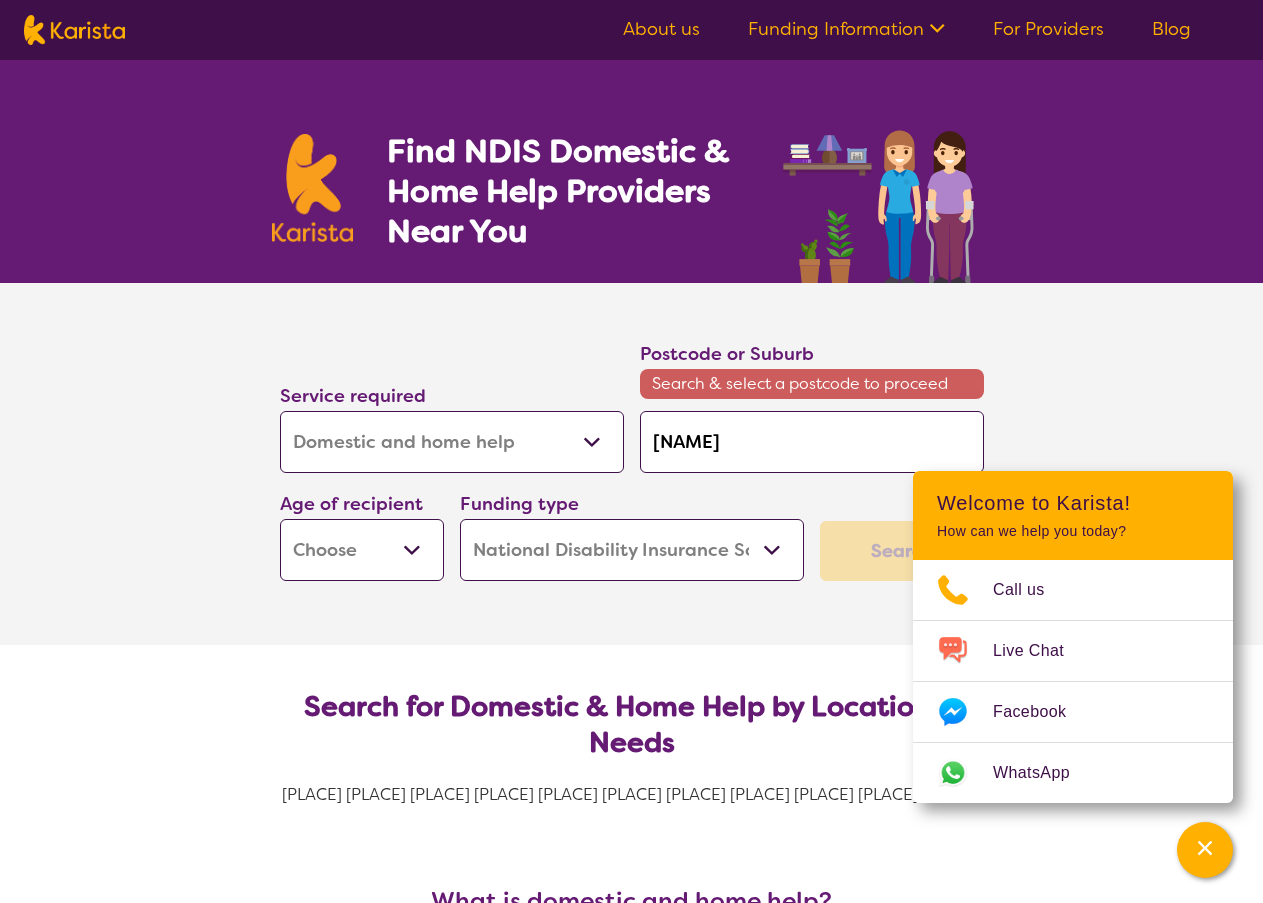 type on "[NAME]" 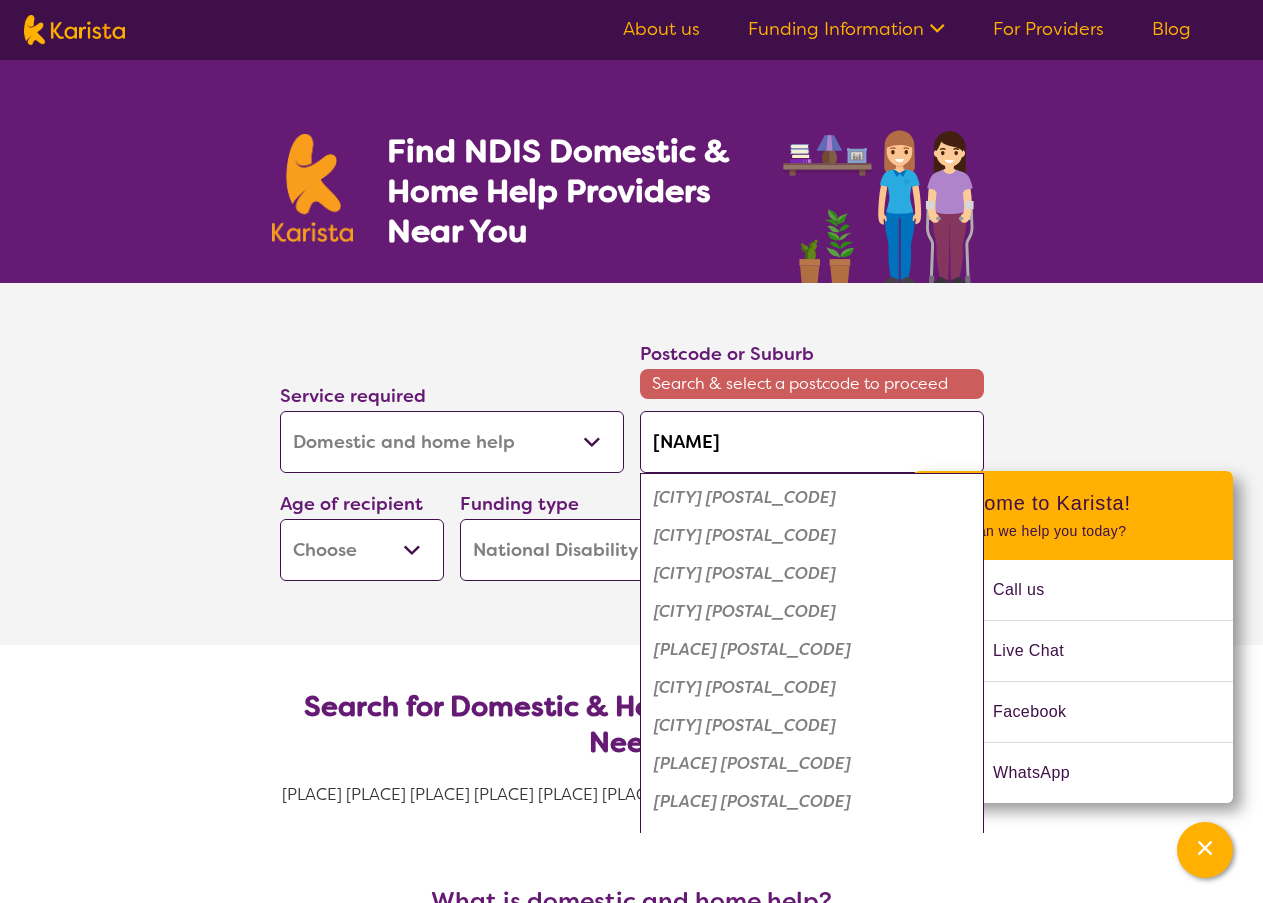 type on "[NAME]" 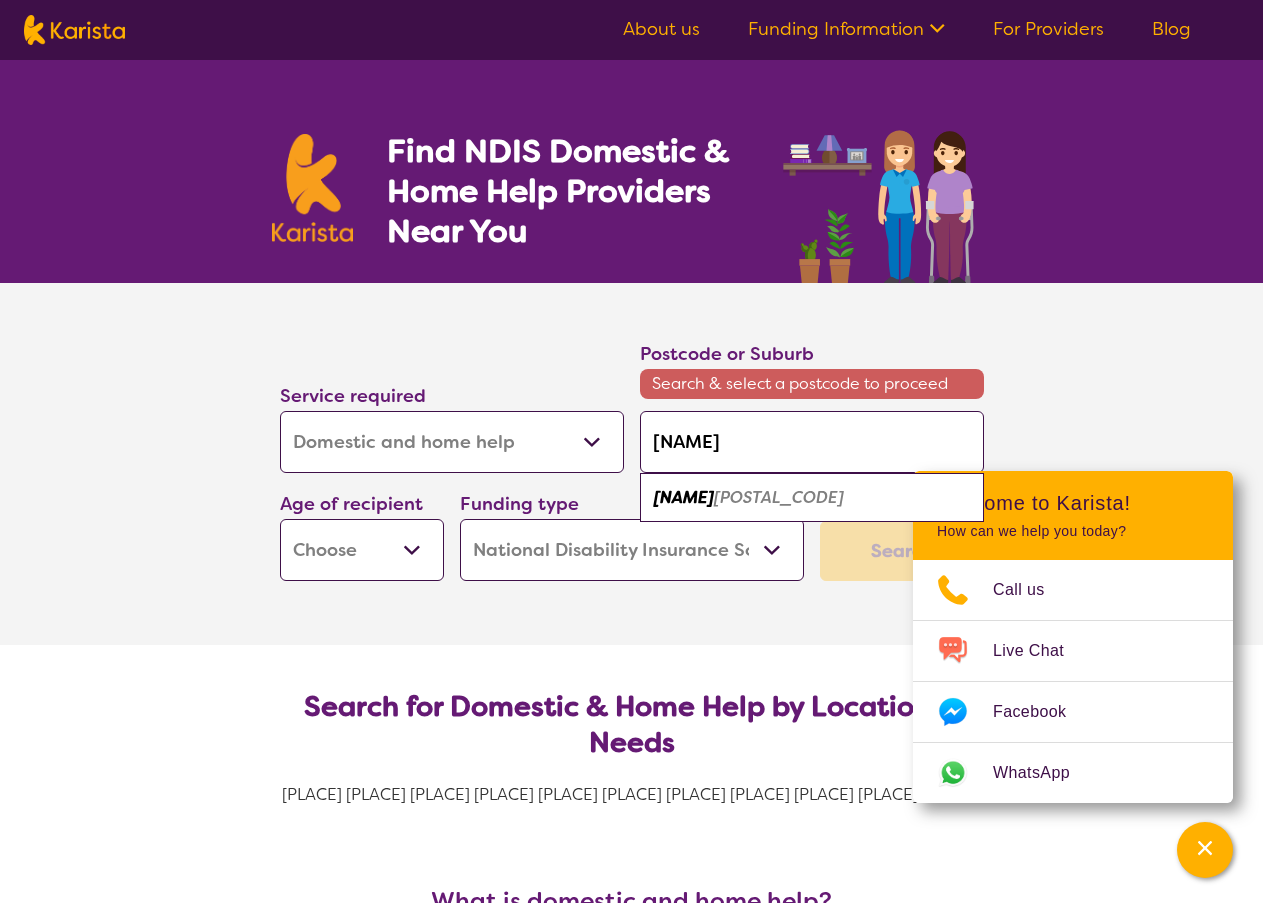 click on "[POSTAL_CODE]" at bounding box center (779, 497) 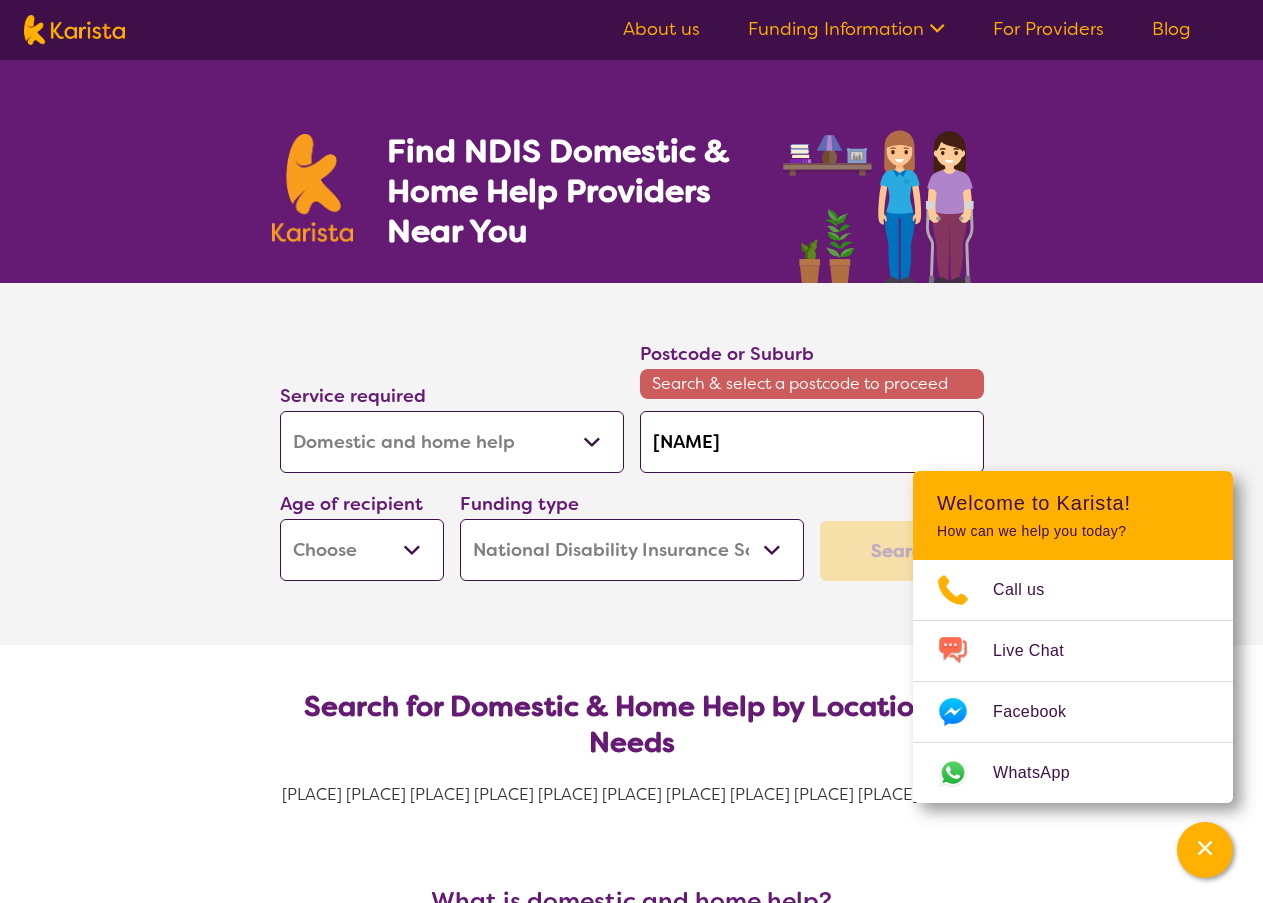 type on "[POSTAL_CODE]" 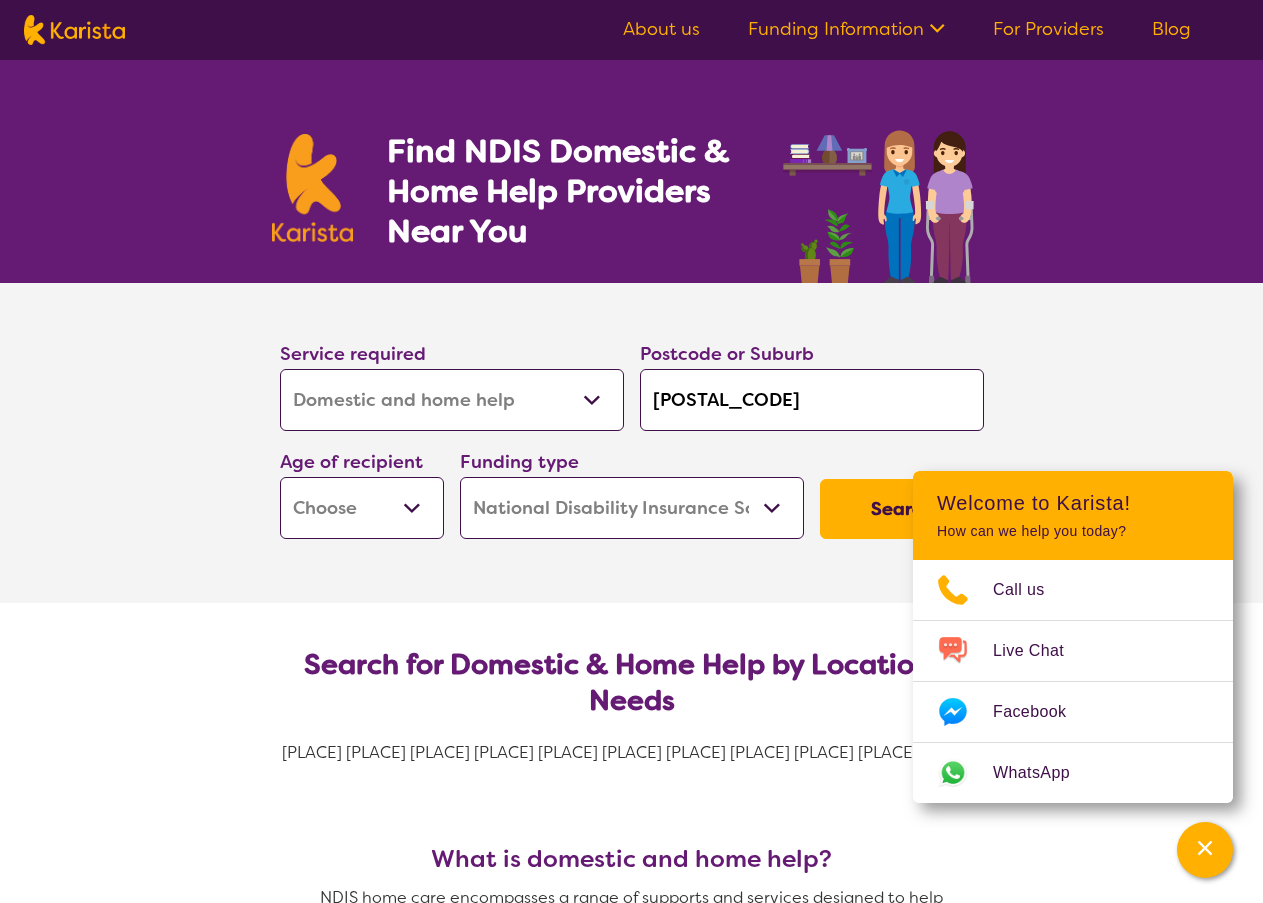 click on "Early Childhood - 0 to 9 Child - 10 to 11 Adolescent - 12 to 17 Adult - 18 to 64 Aged - 65+" at bounding box center (362, 508) 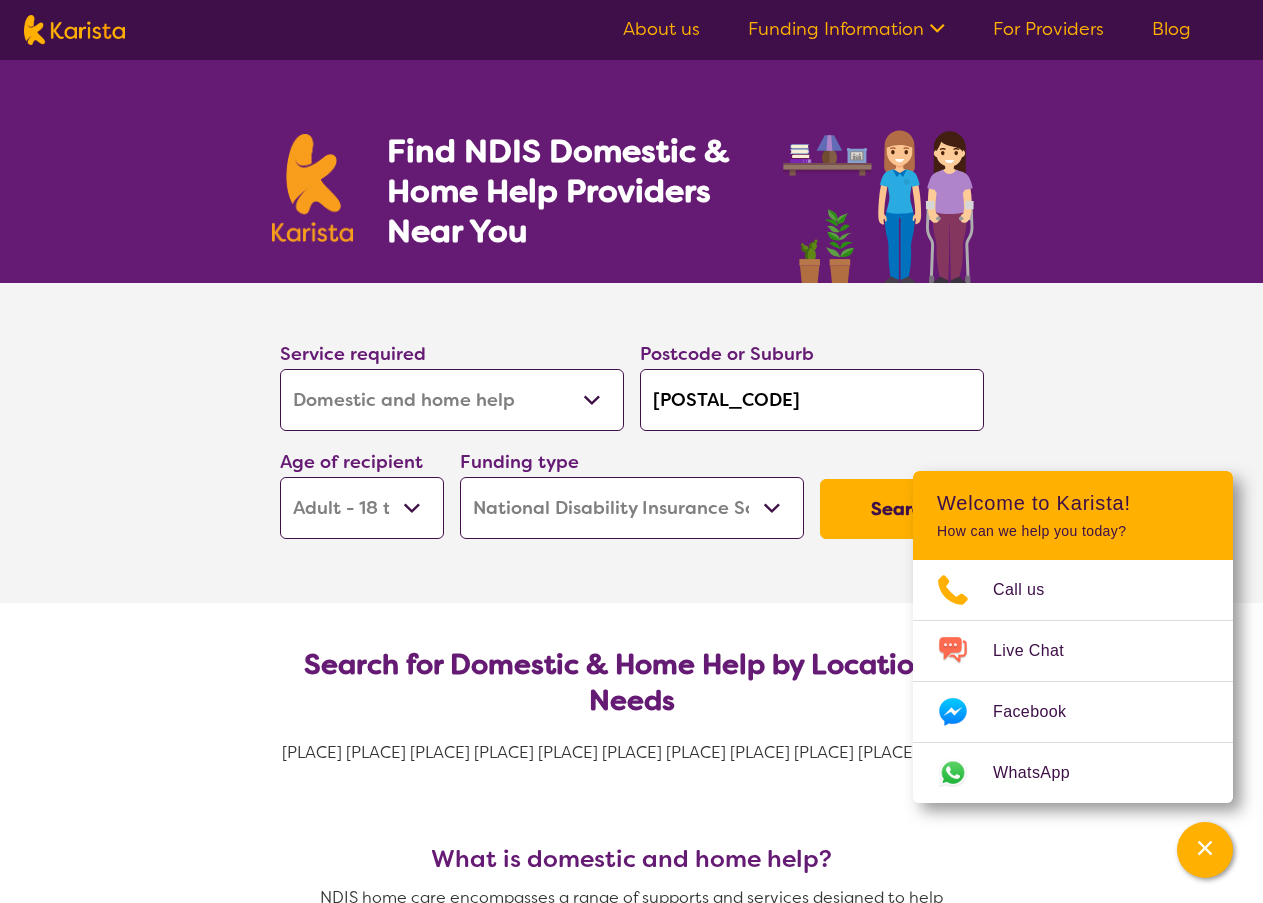 click on "Early Childhood - 0 to 9 Child - 10 to 11 Adolescent - 12 to 17 Adult - 18 to 64 Aged - 65+" at bounding box center (362, 508) 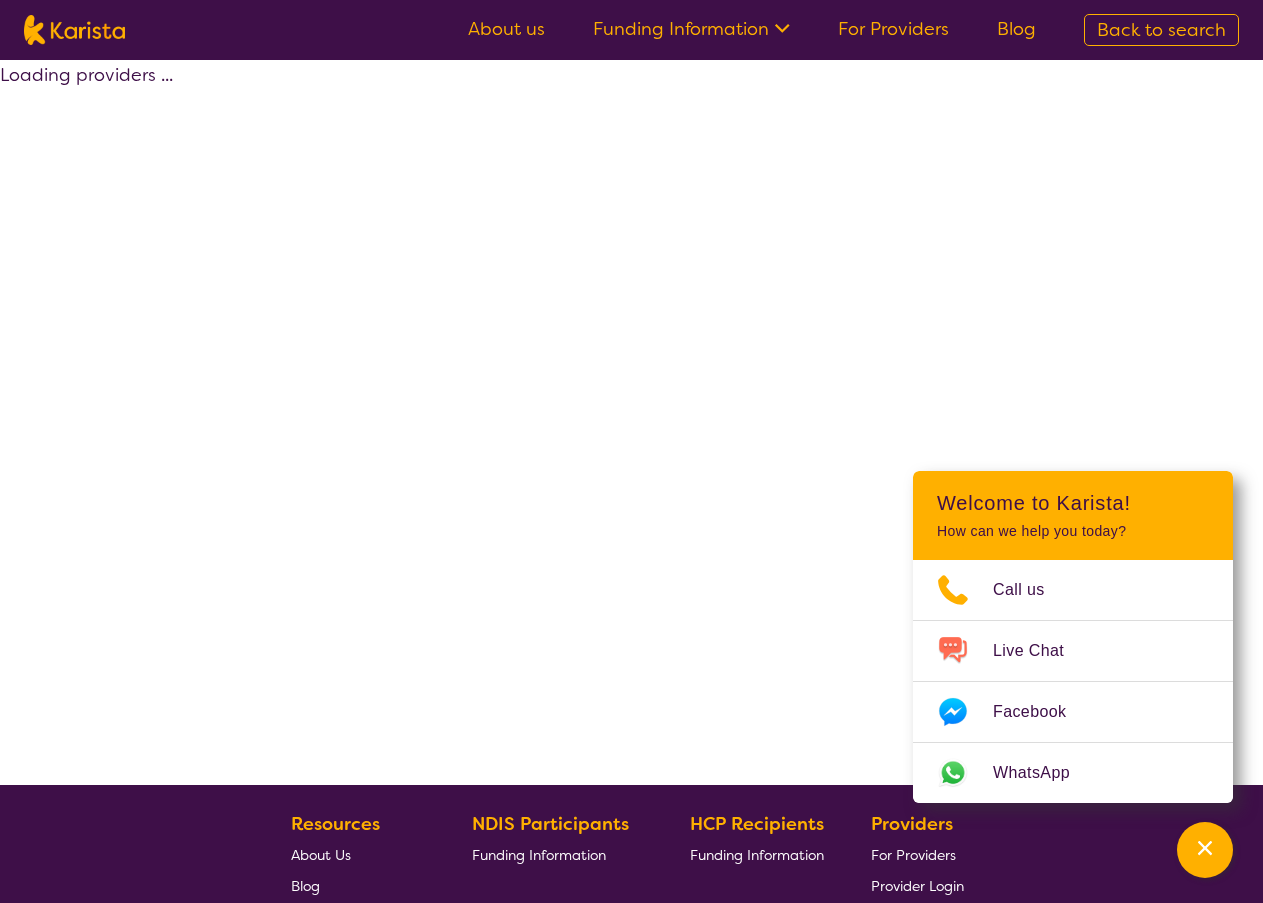 select on "by_score" 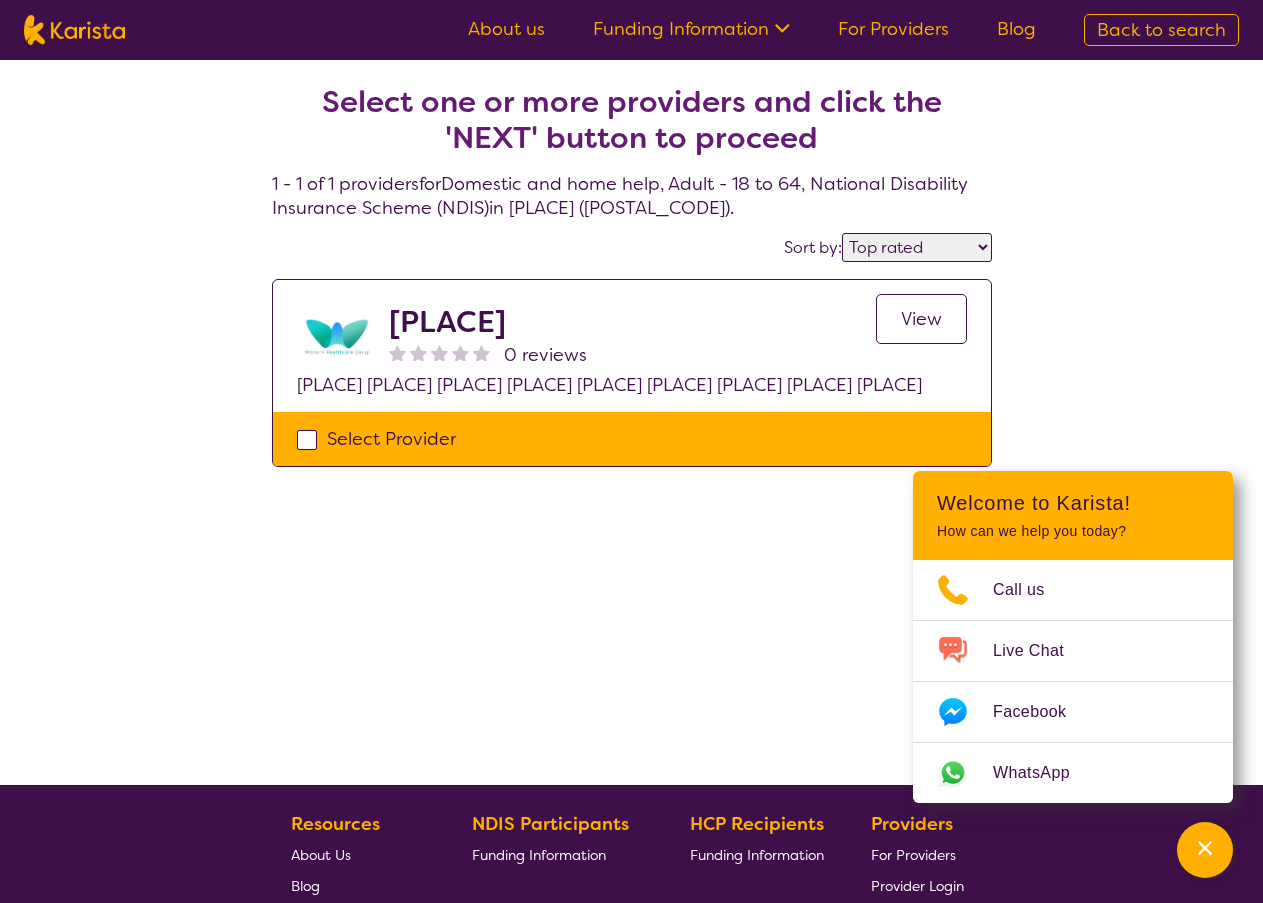 select on "Domestic and home help" 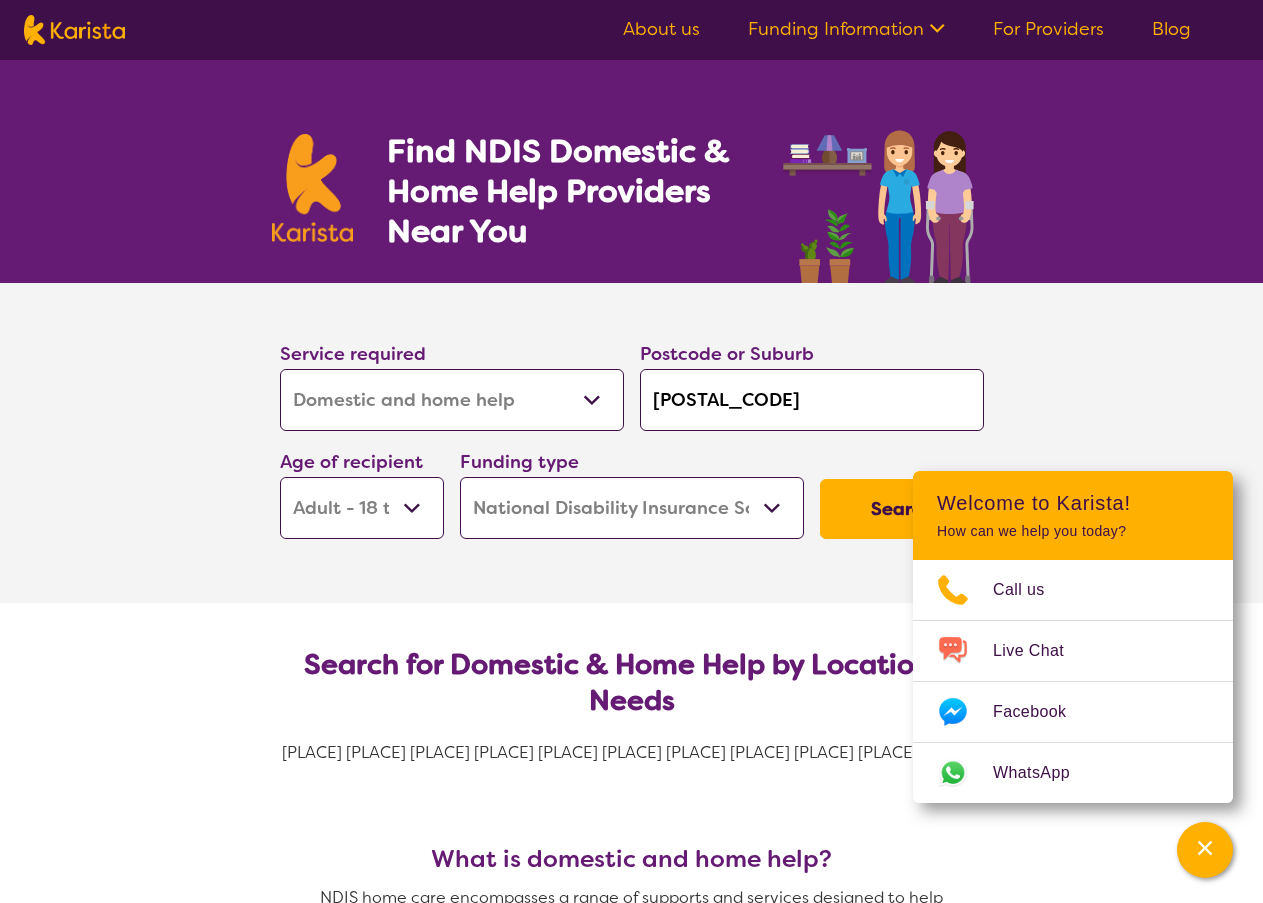 click on "[POSTAL_CODE]" at bounding box center (812, 400) 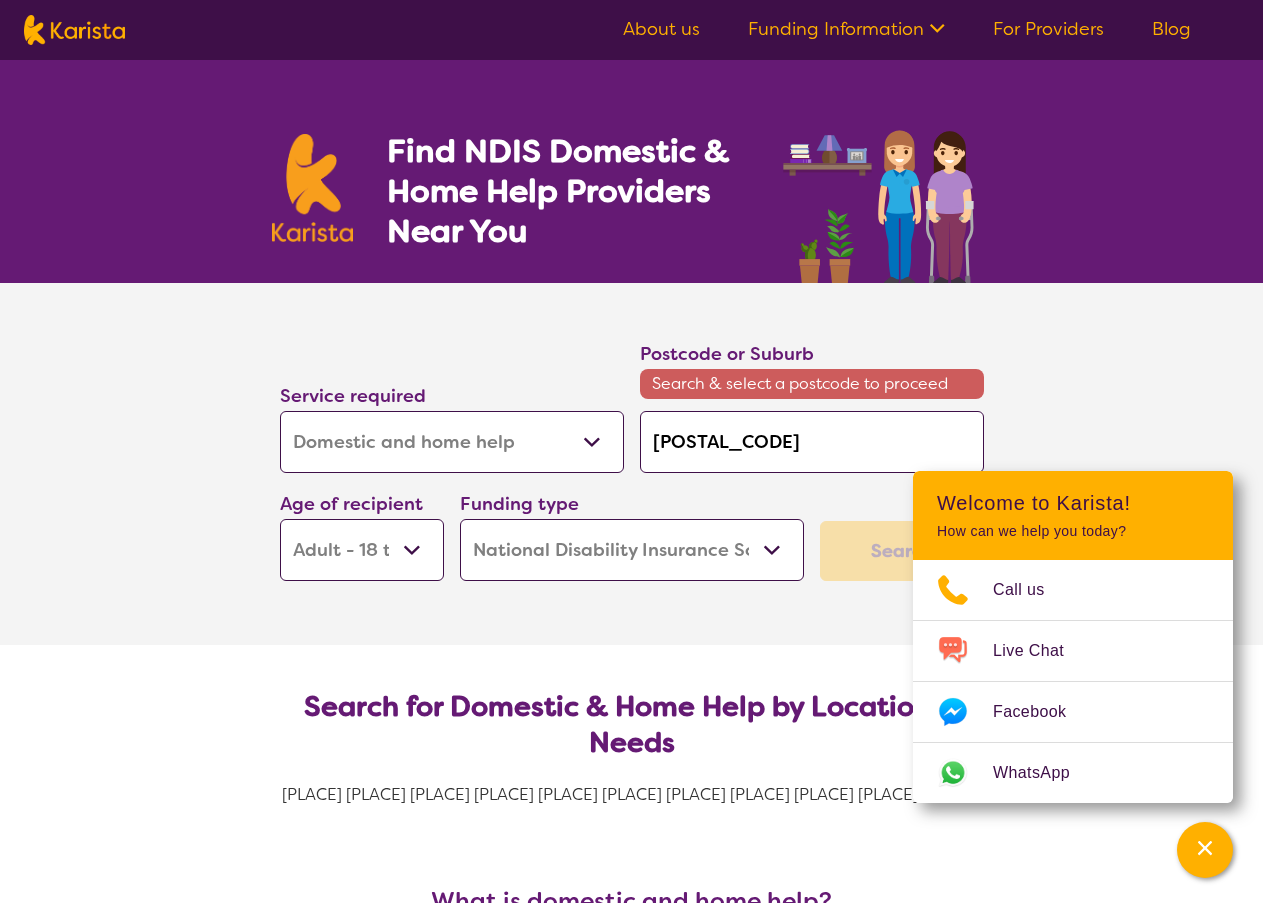 type on "43" 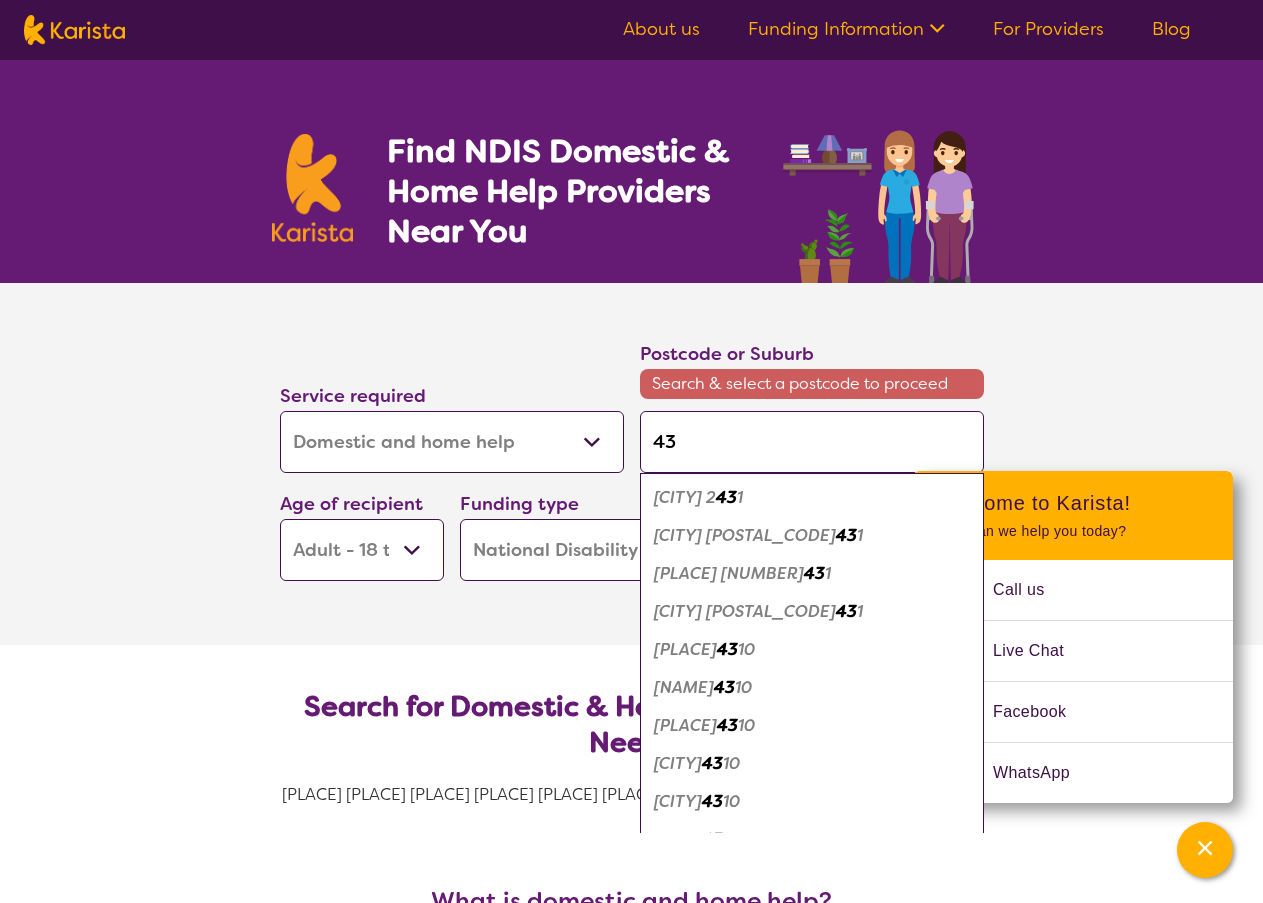 type on "[POSTAL_CODE]" 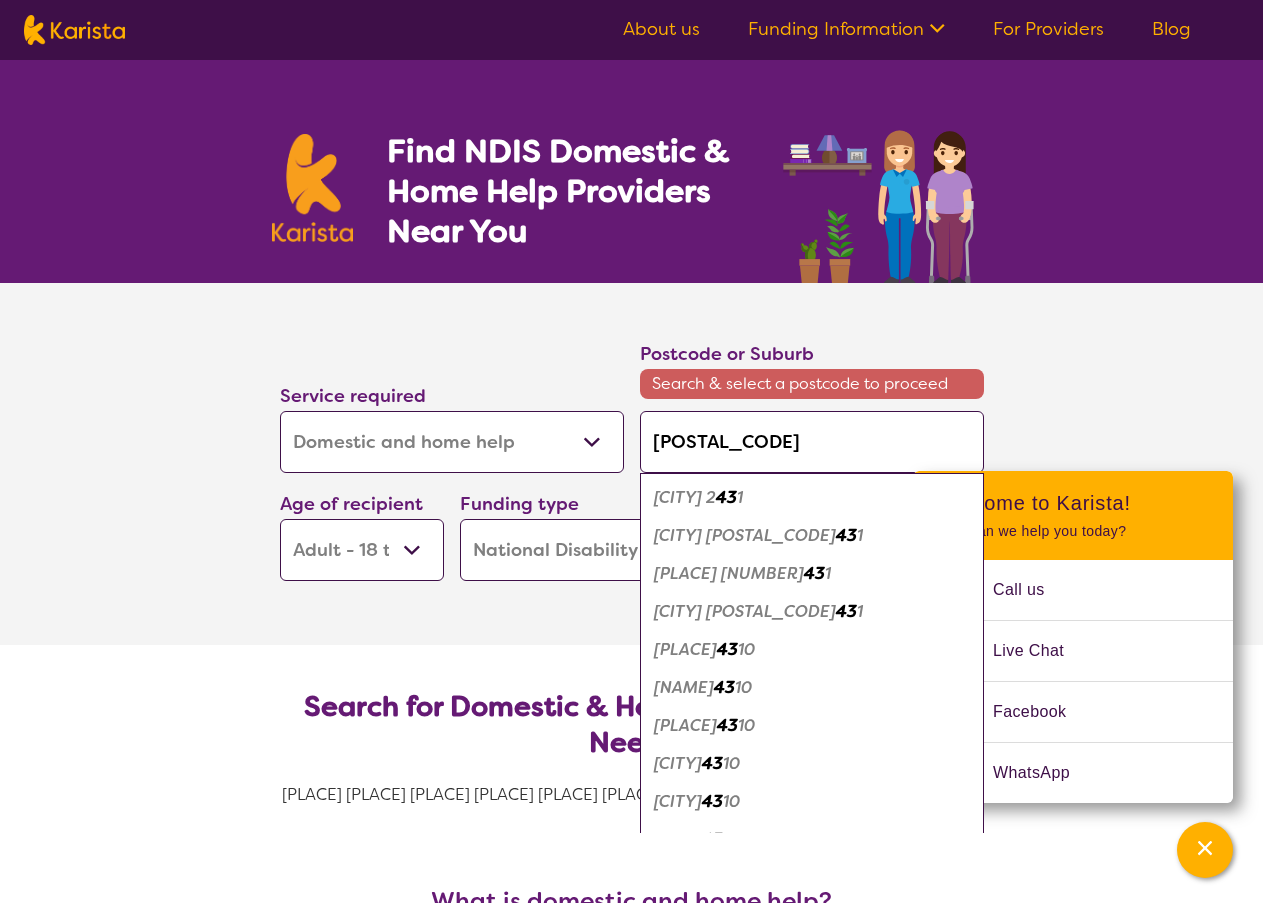 type on "[POSTAL_CODE]" 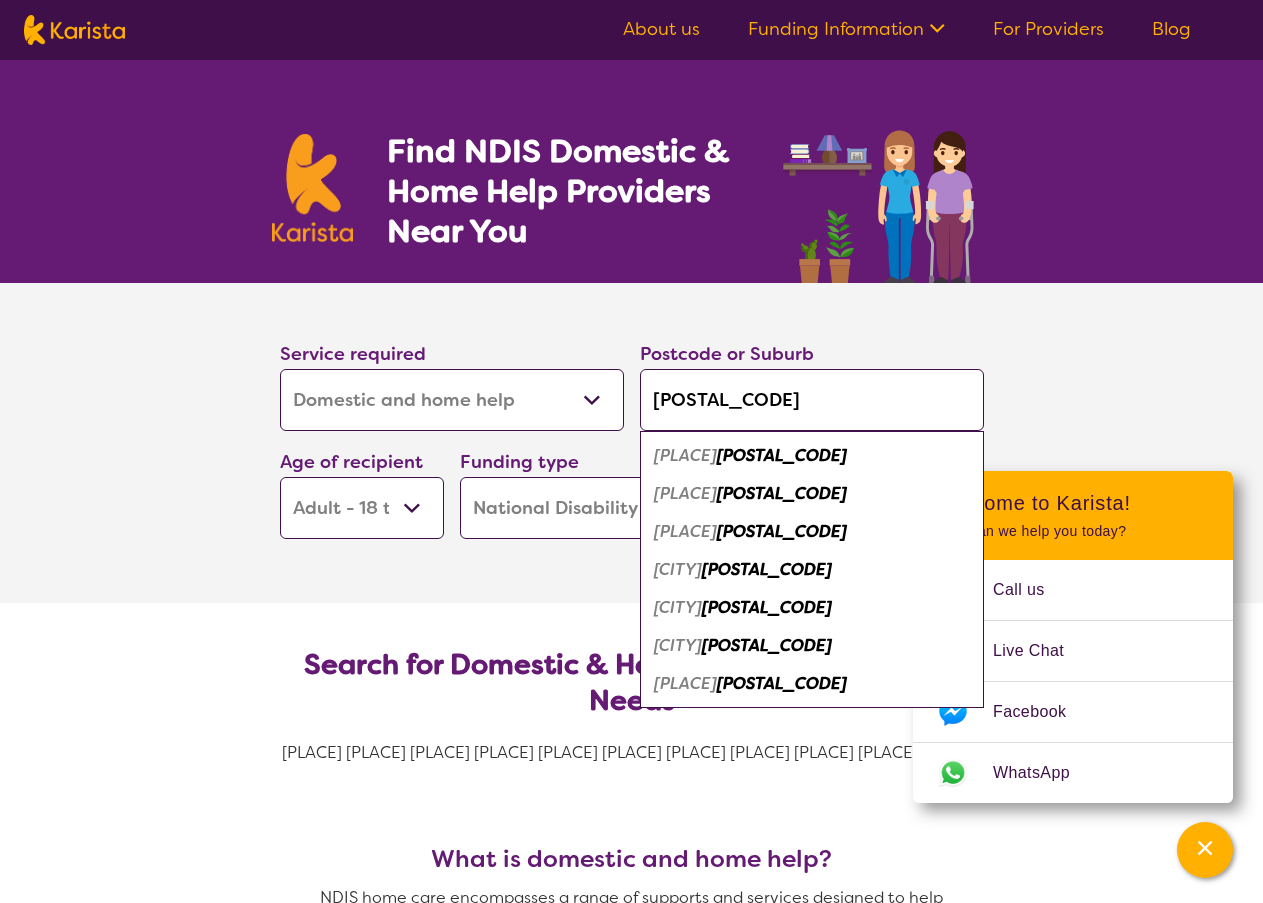 type on "[POSTAL_CODE]" 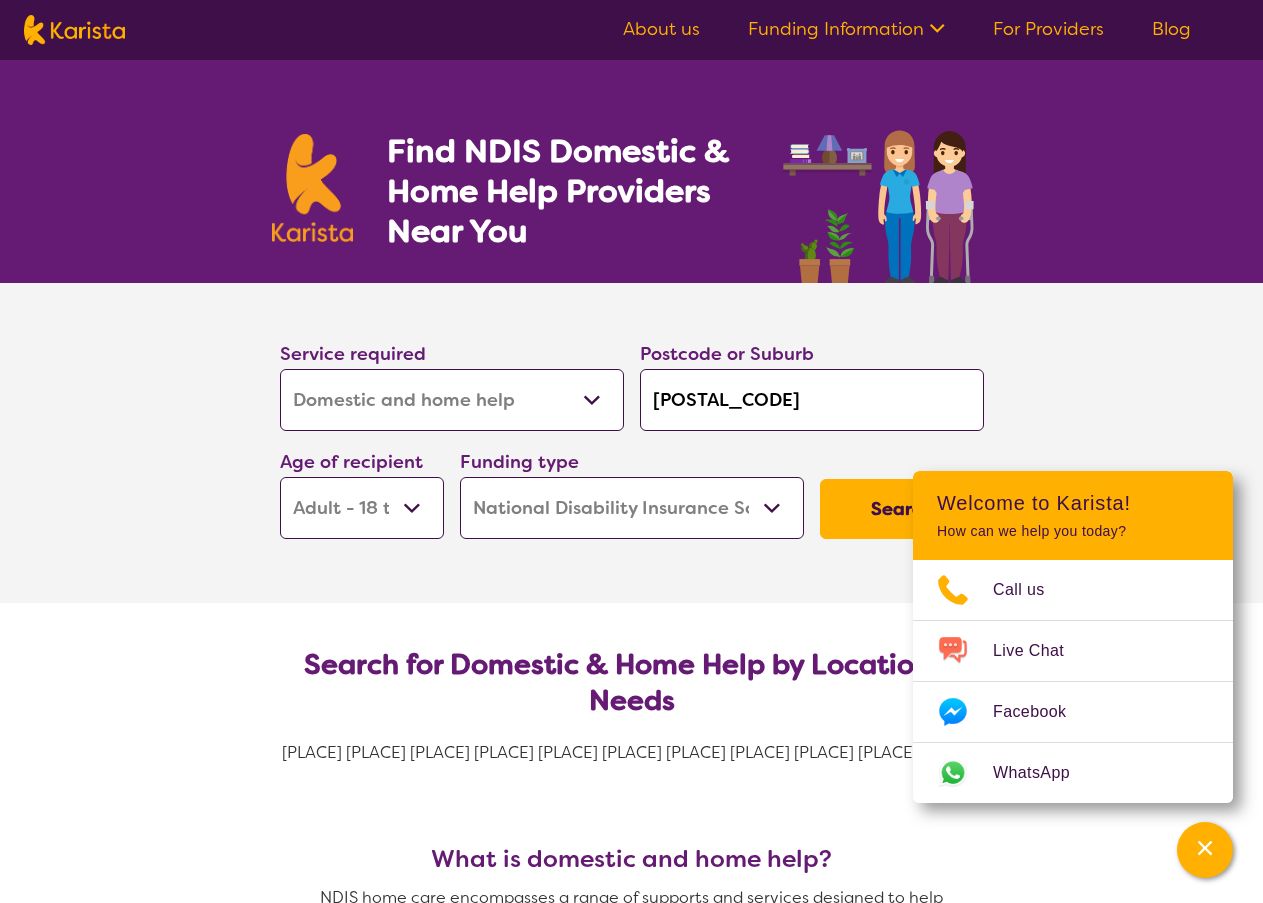 click on "Search" at bounding box center [902, 509] 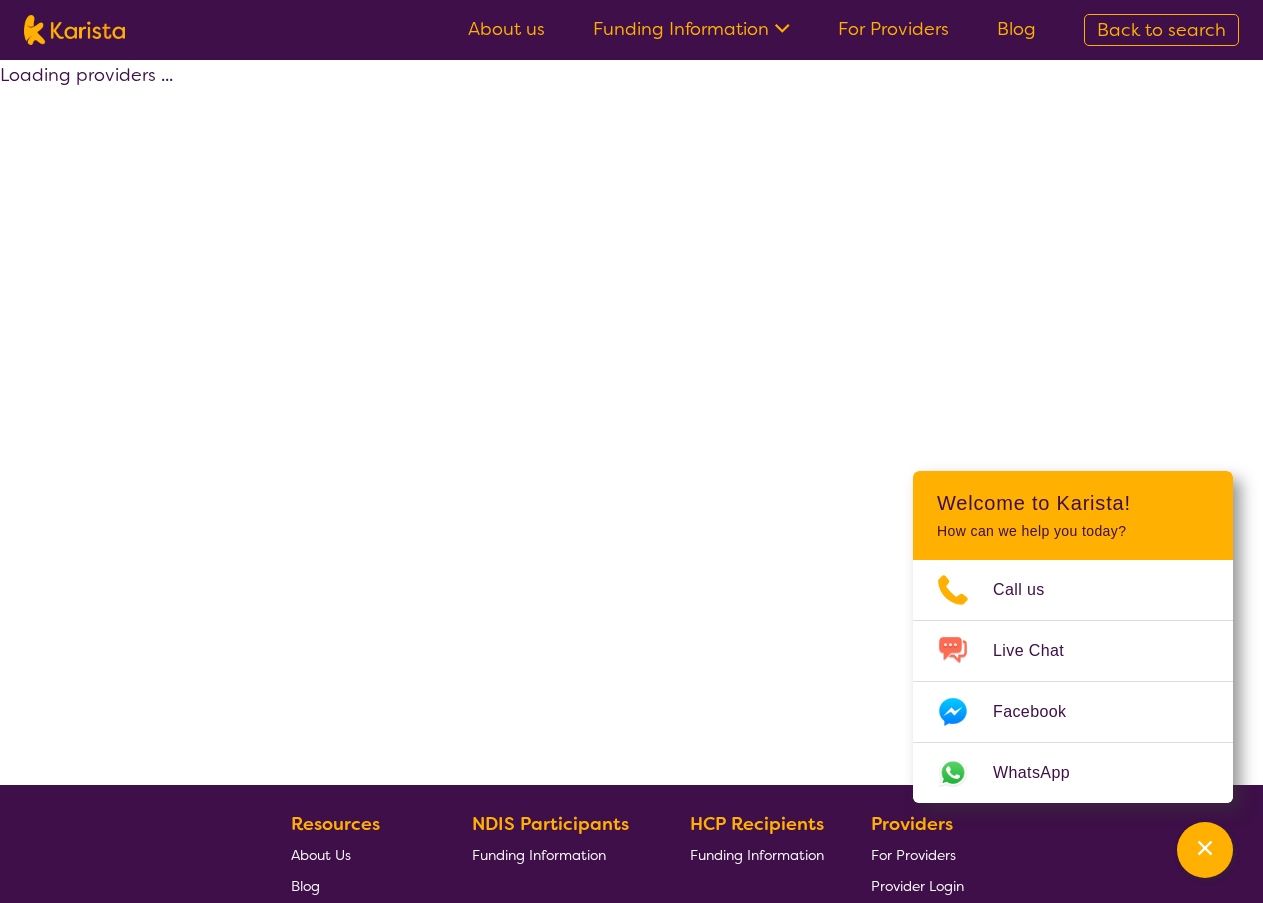 select on "by_score" 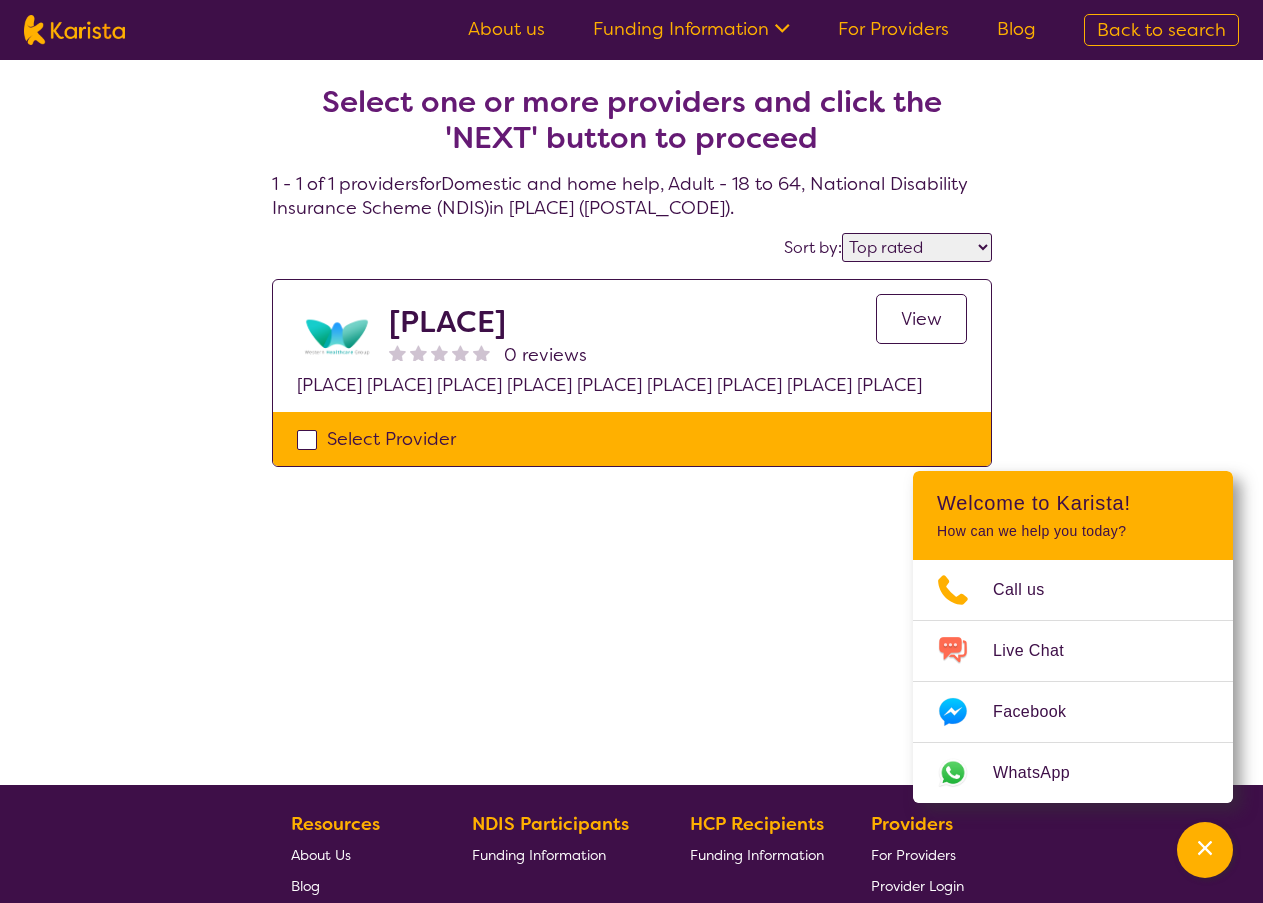 select on "Domestic and home help" 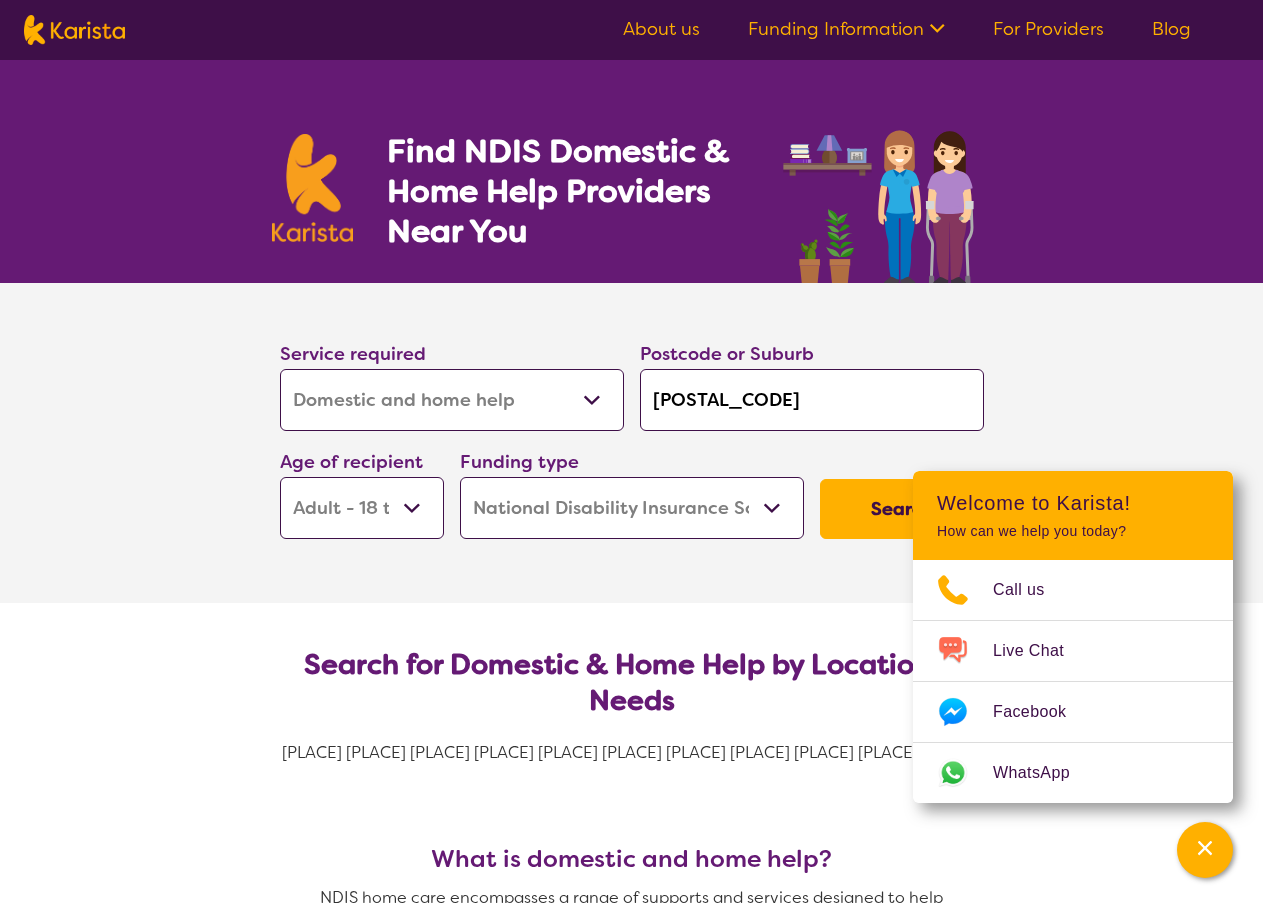 click on "[POSTAL_CODE]" at bounding box center (812, 400) 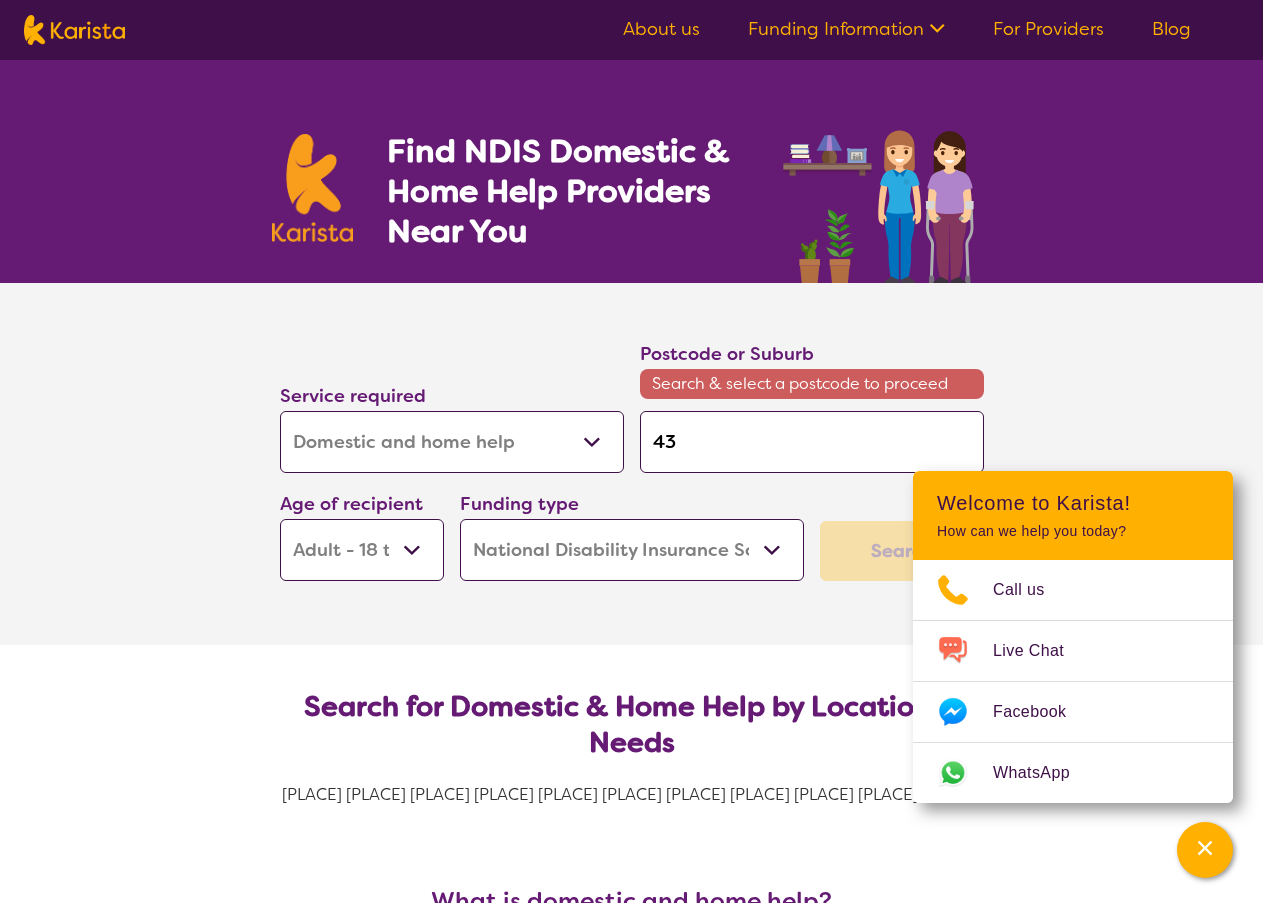 type on "4" 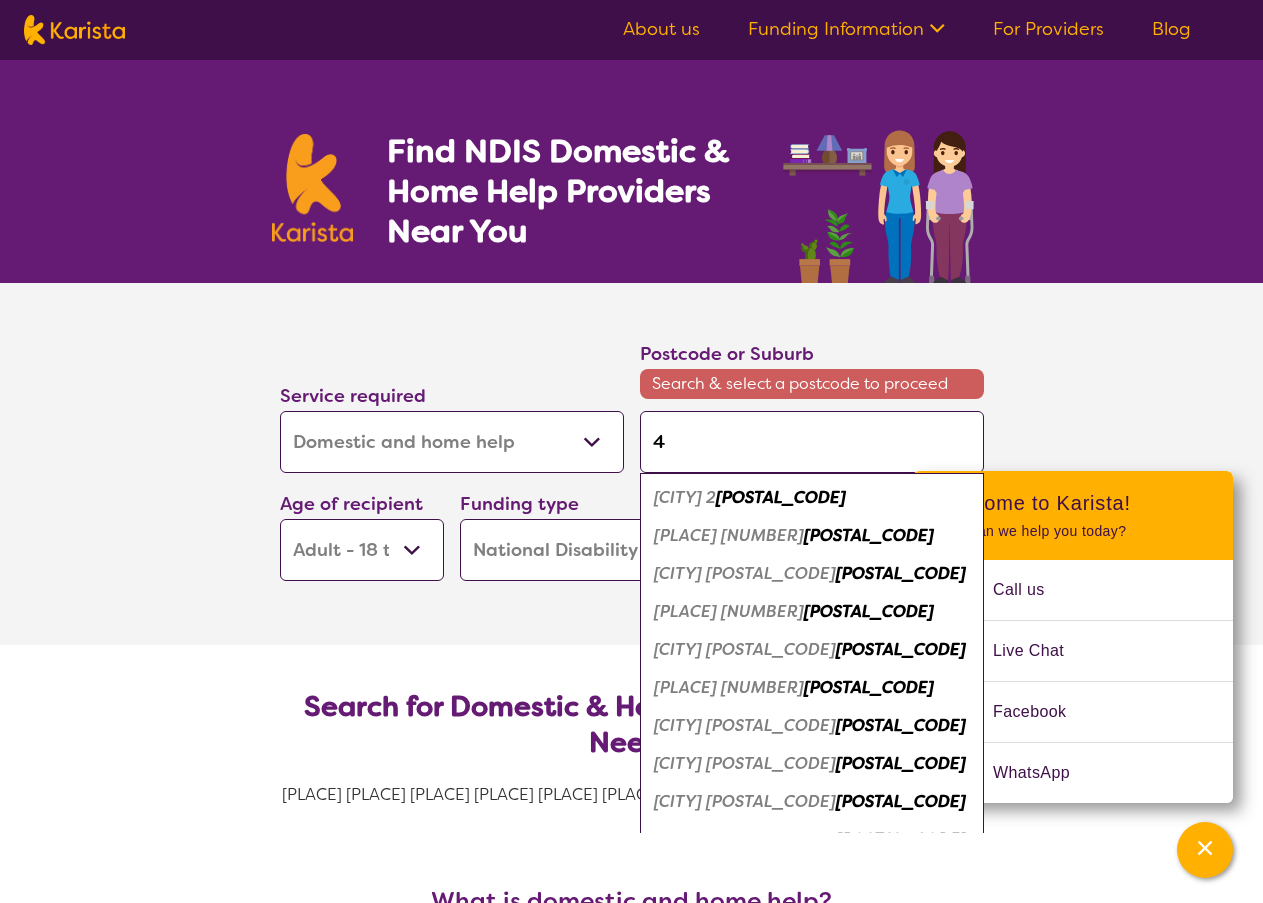 type 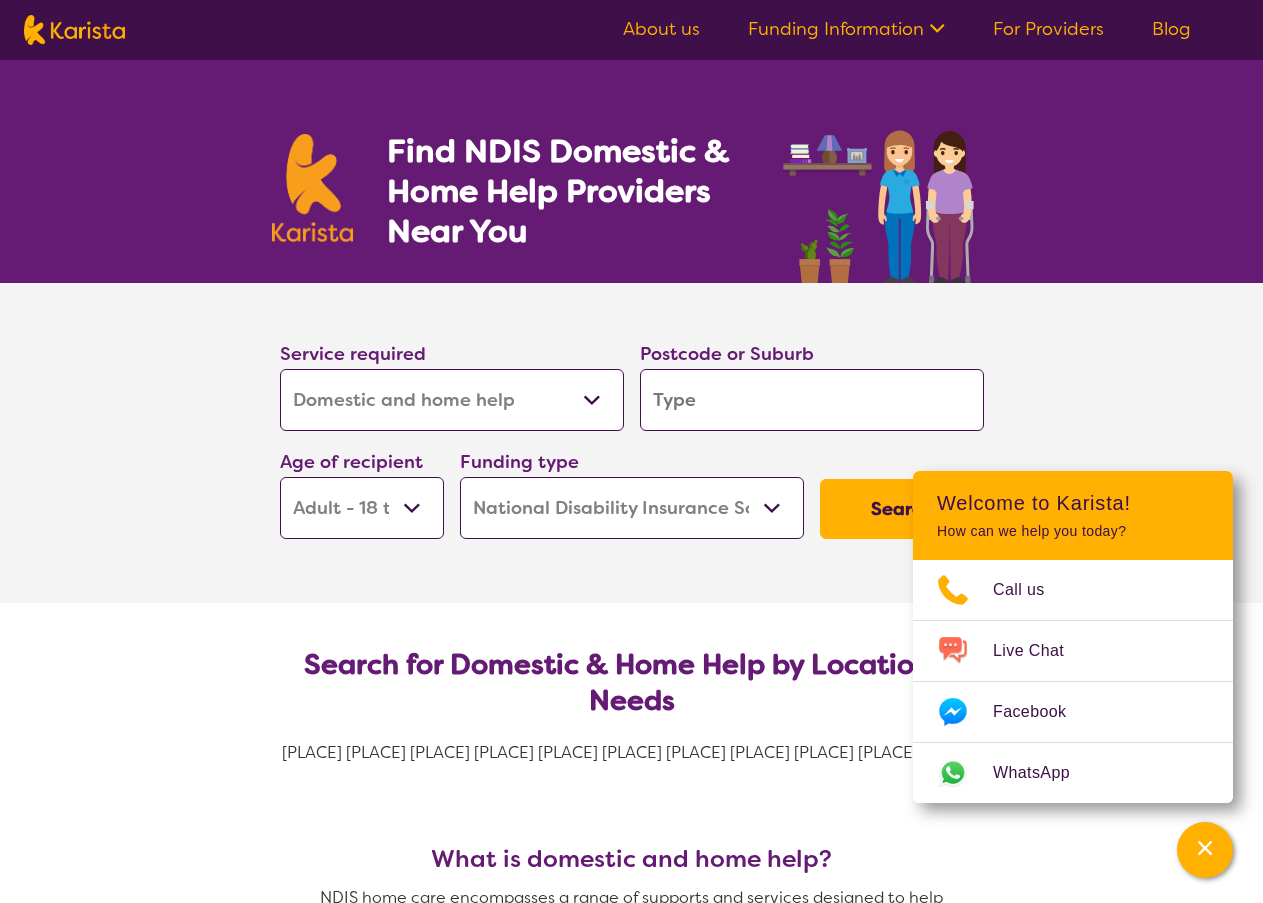 type on "4" 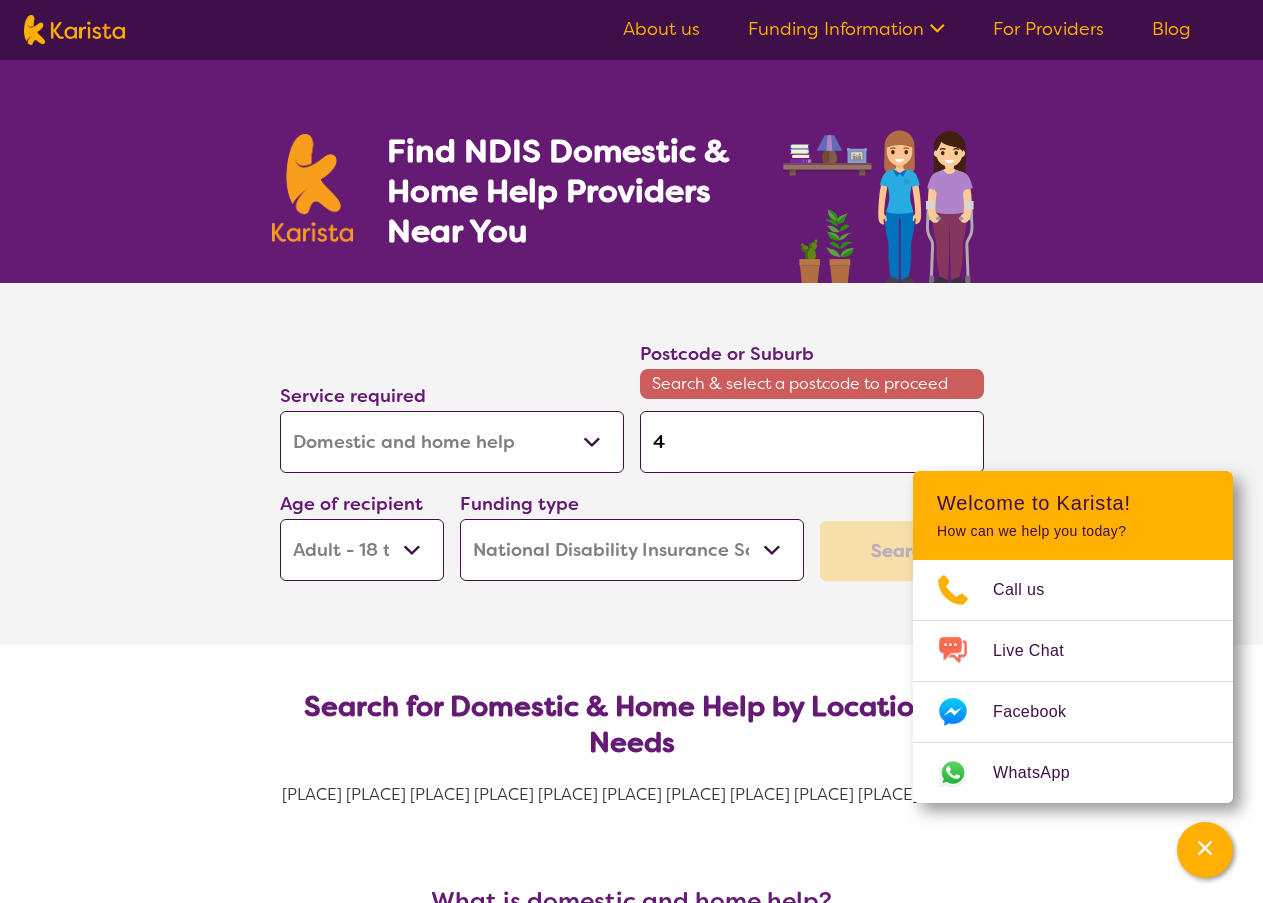 type on "43" 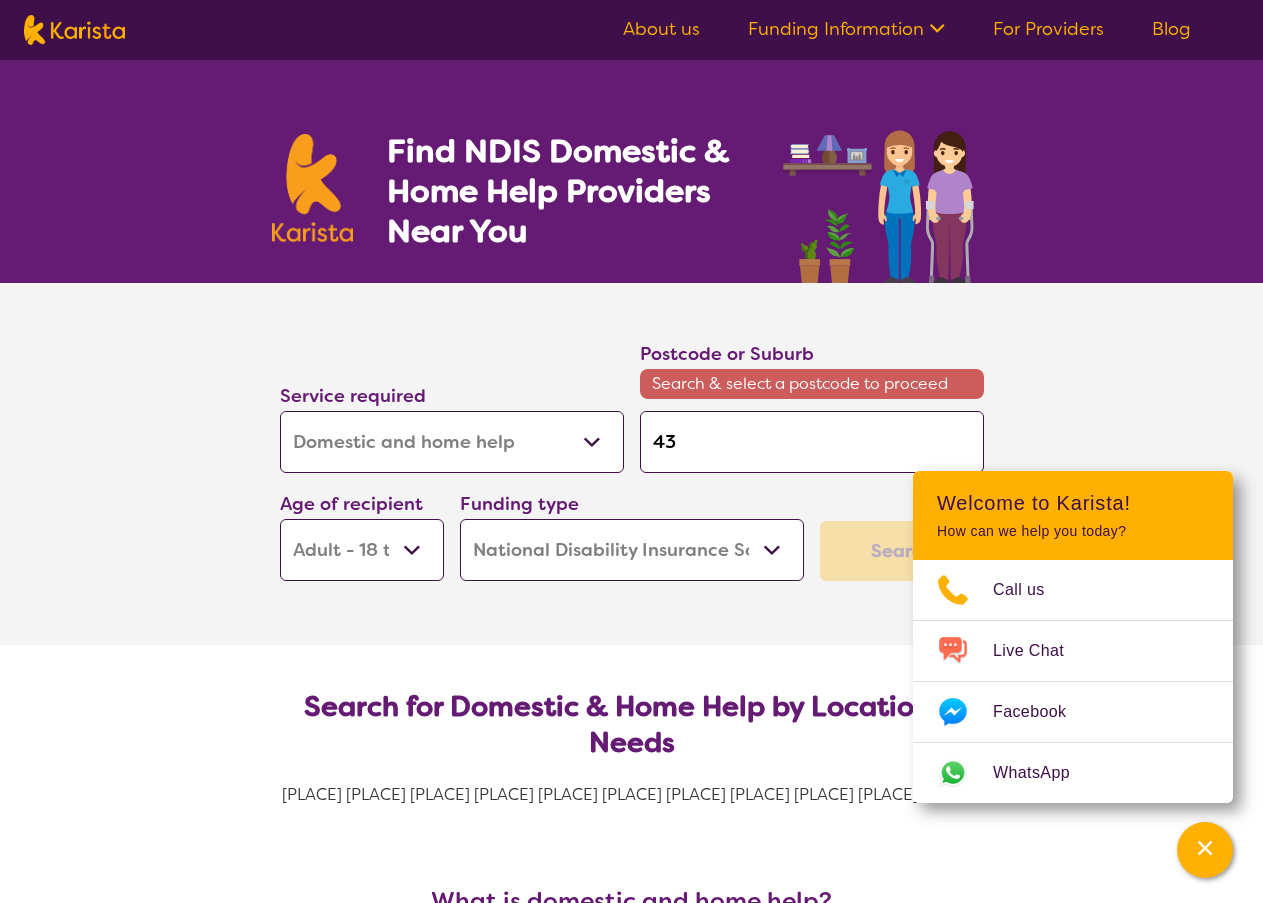 type on "[POSTAL_CODE]" 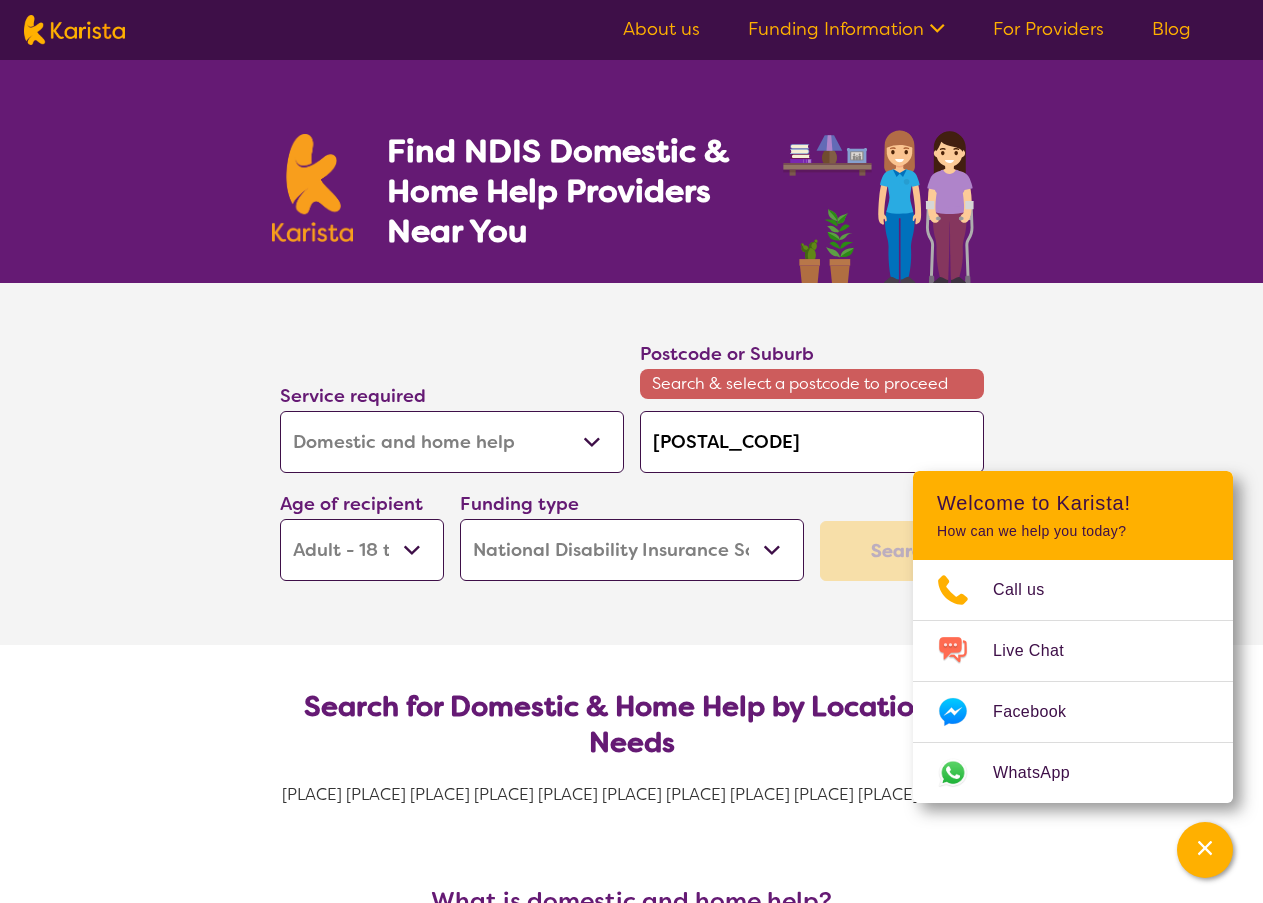 type on "4309" 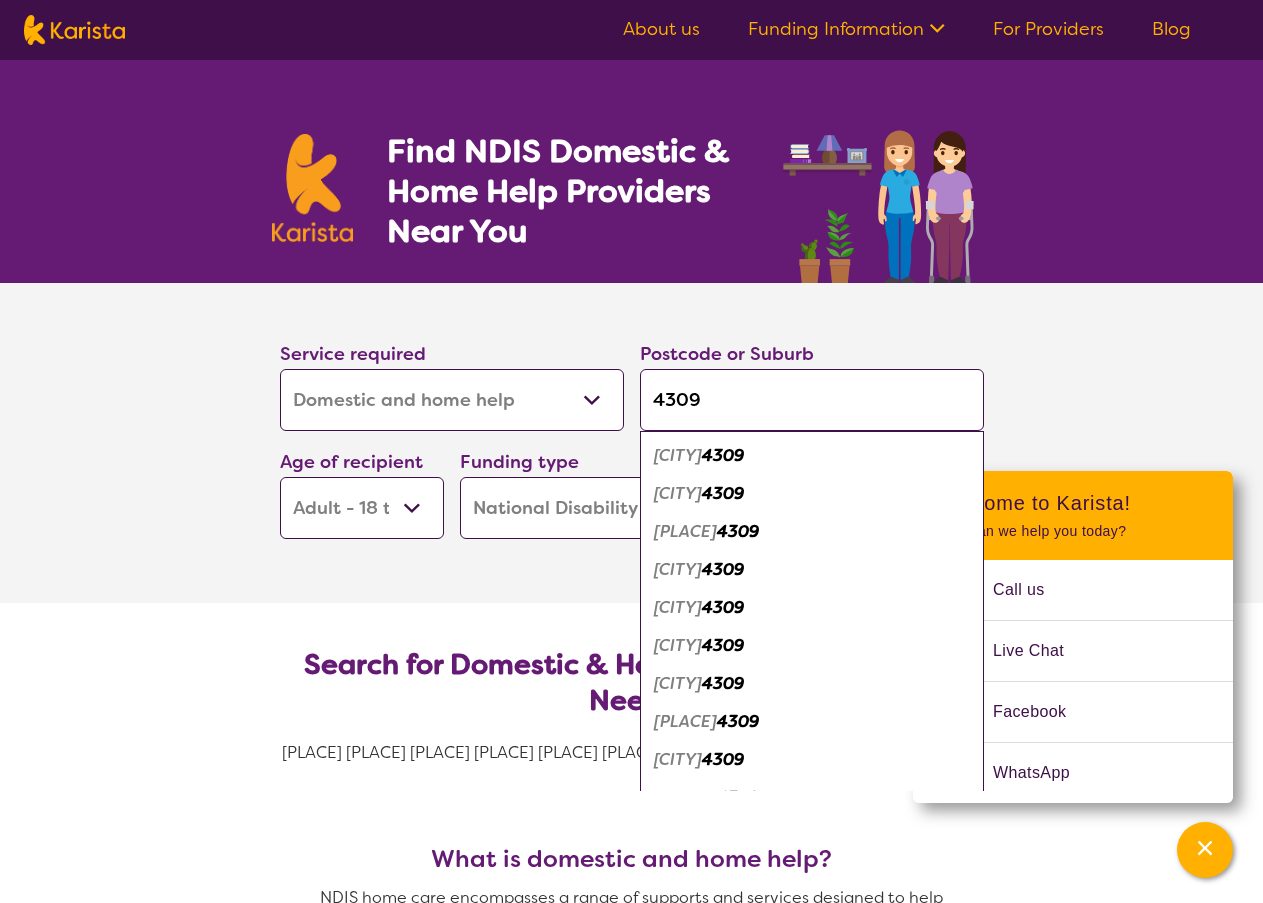 type on "4309" 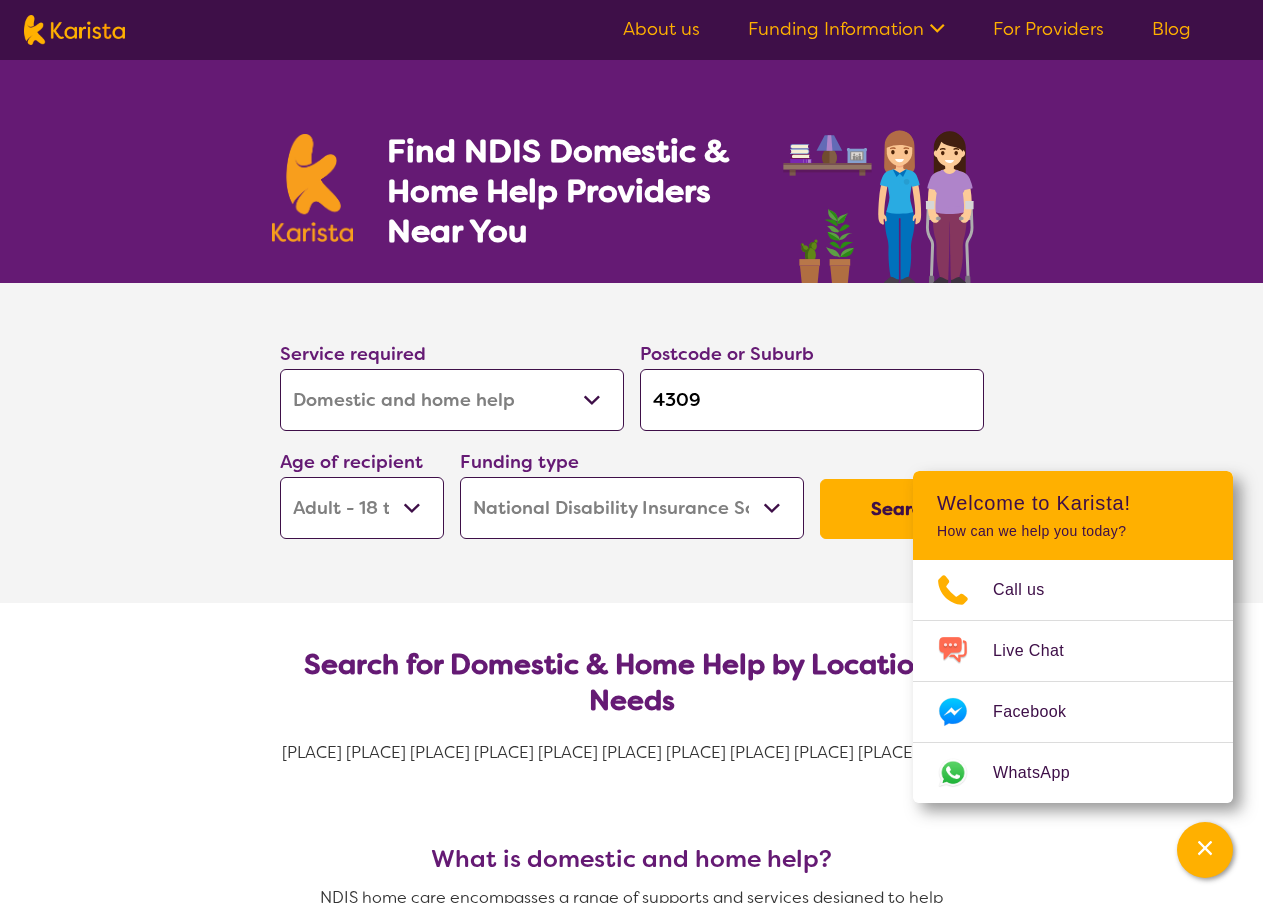 click on "Search" at bounding box center (902, 509) 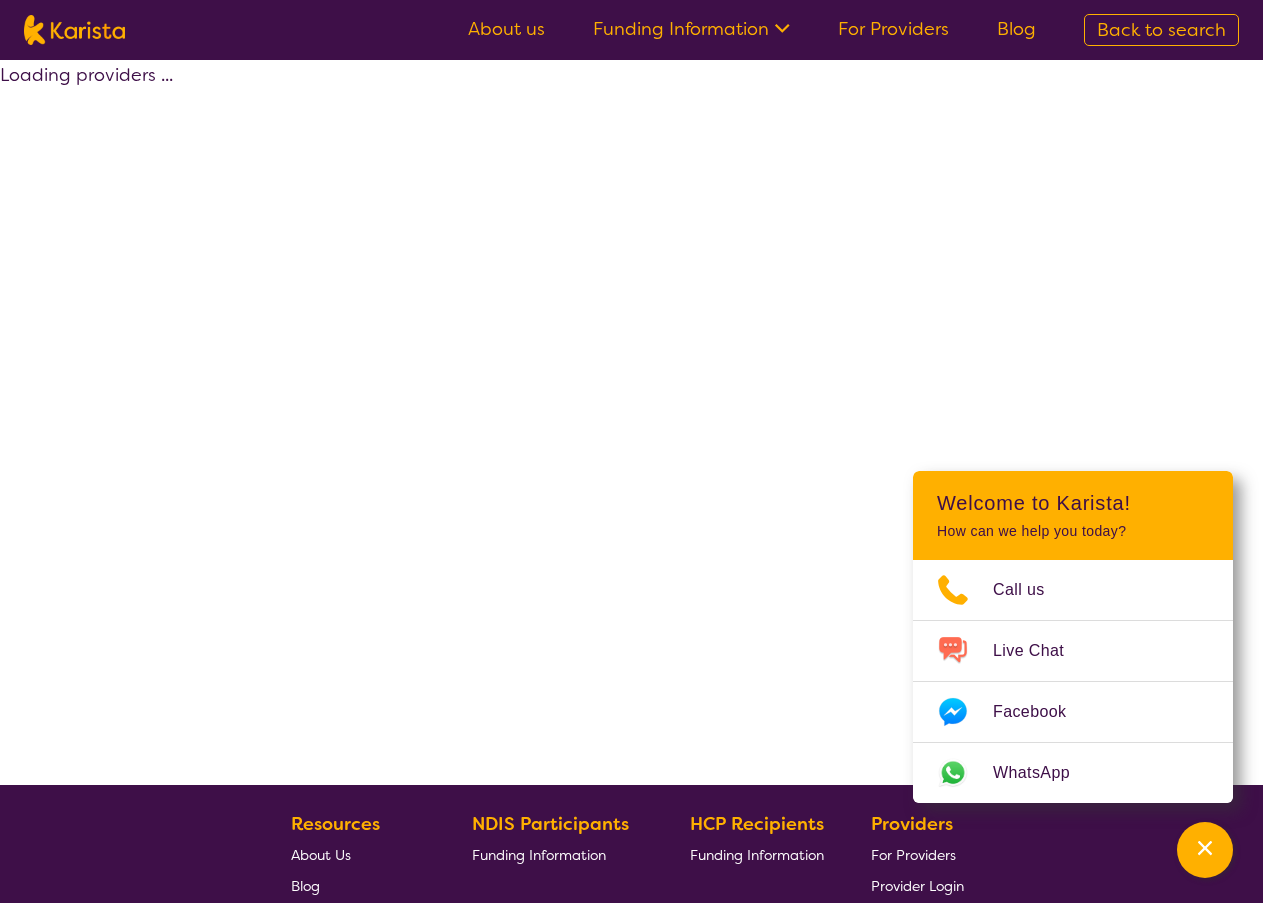 select on "by_score" 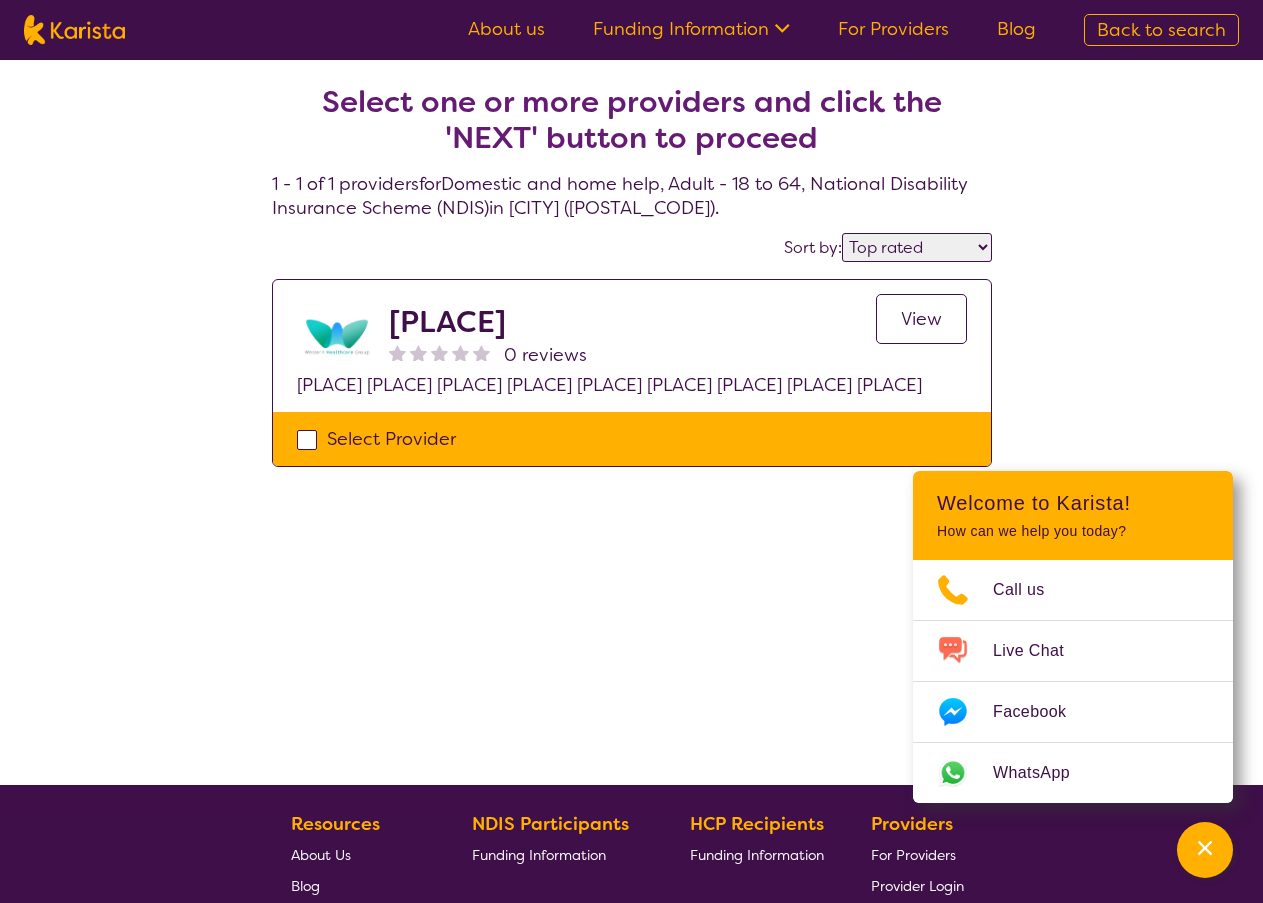 select on "Domestic and home help" 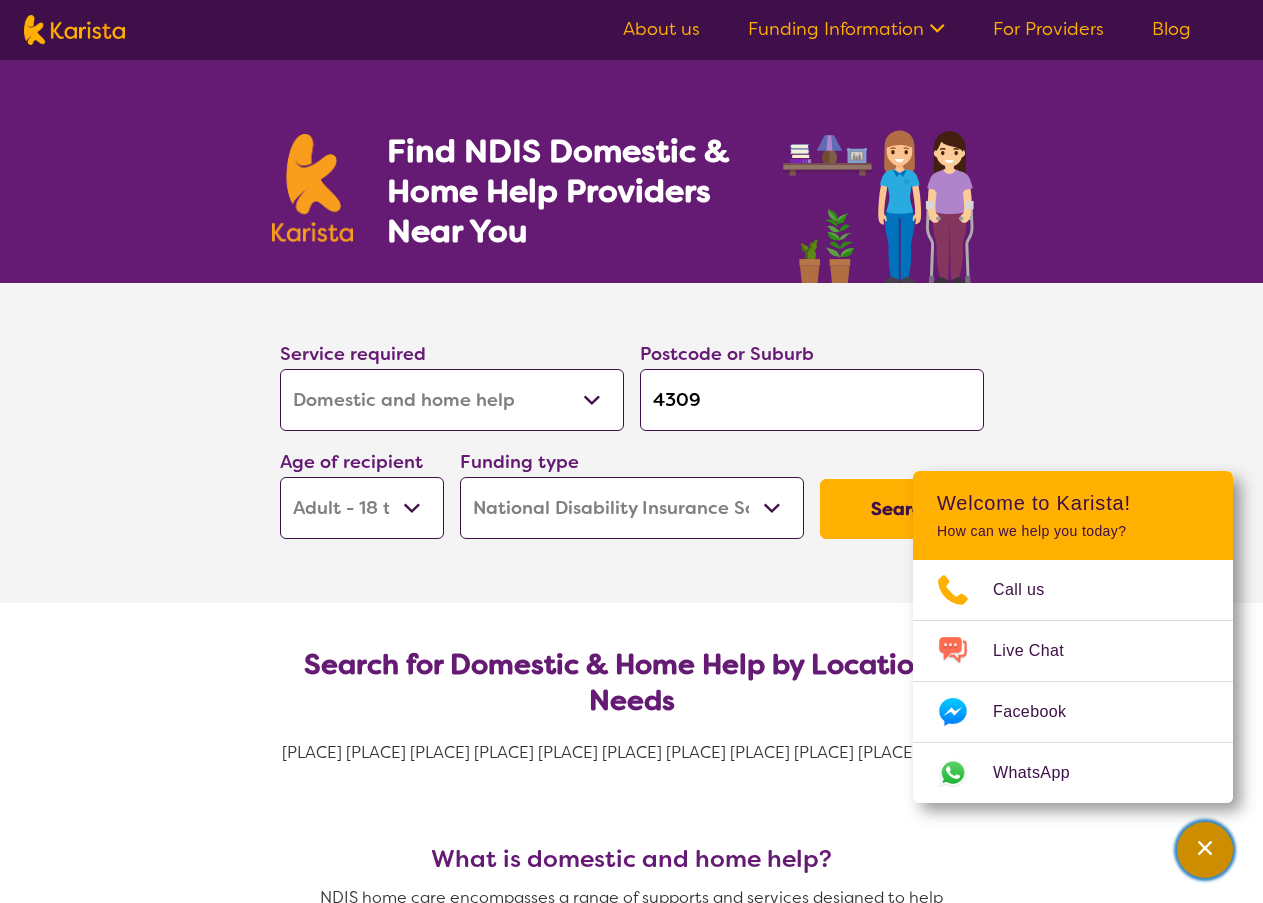 click 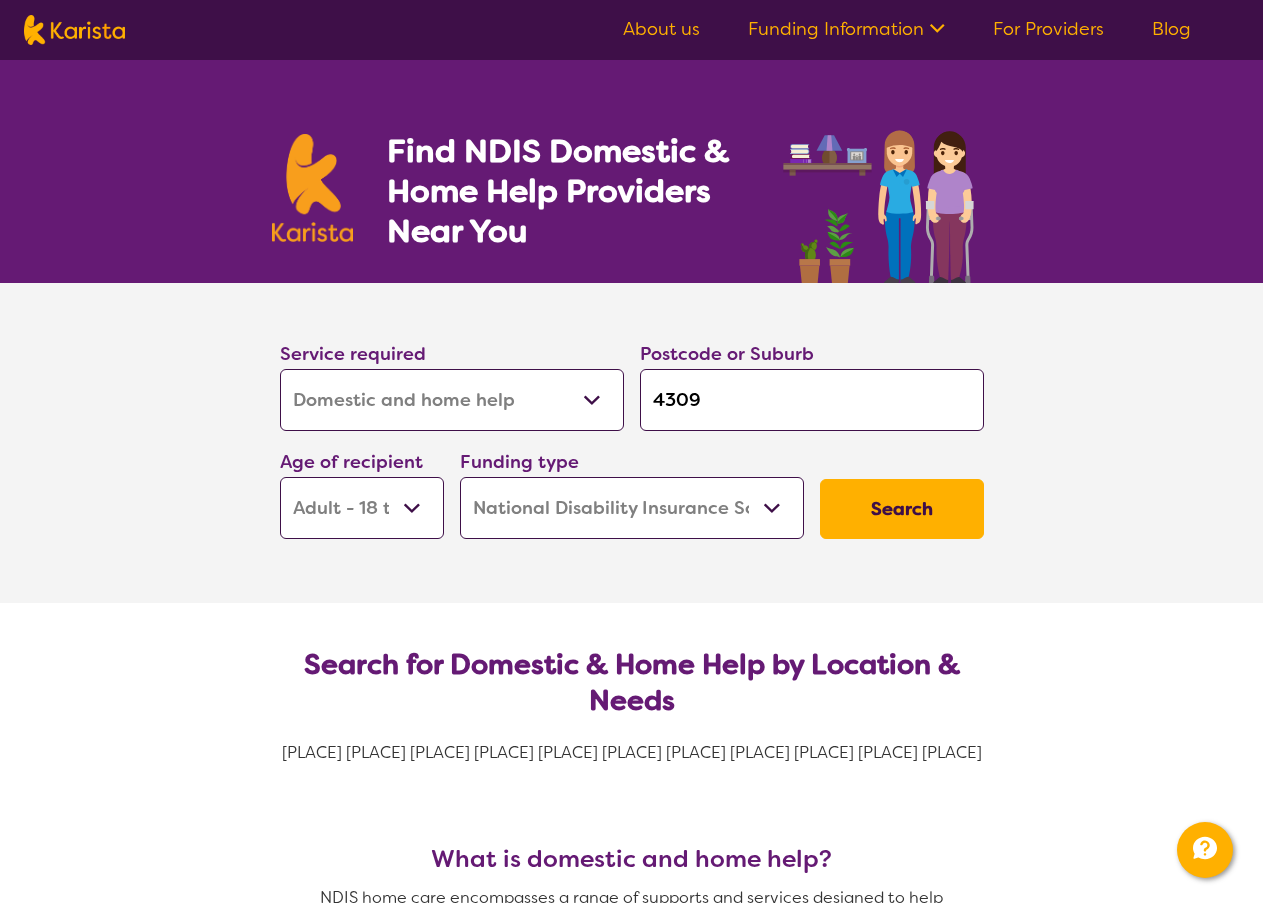 click on "4309" at bounding box center (812, 400) 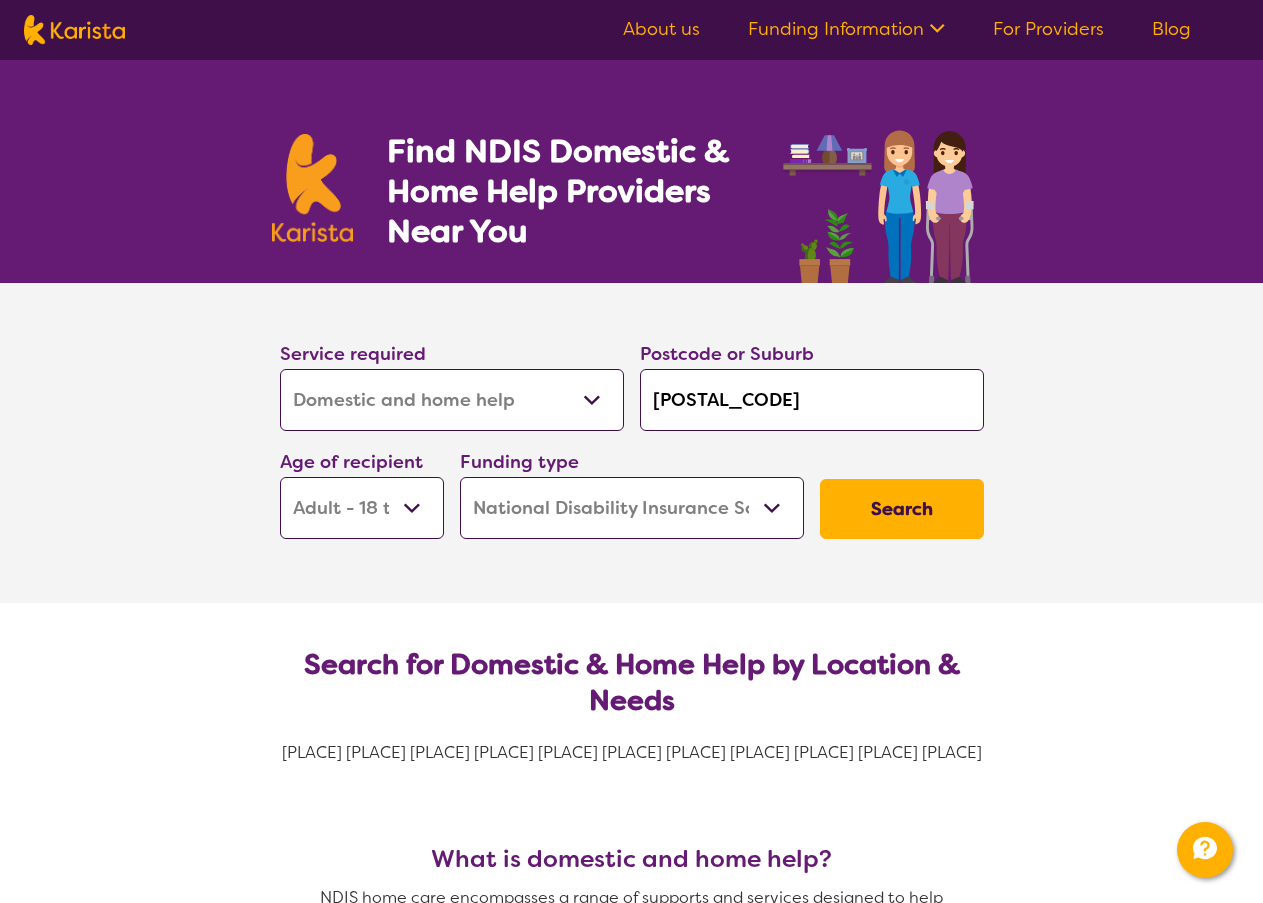 type on "43" 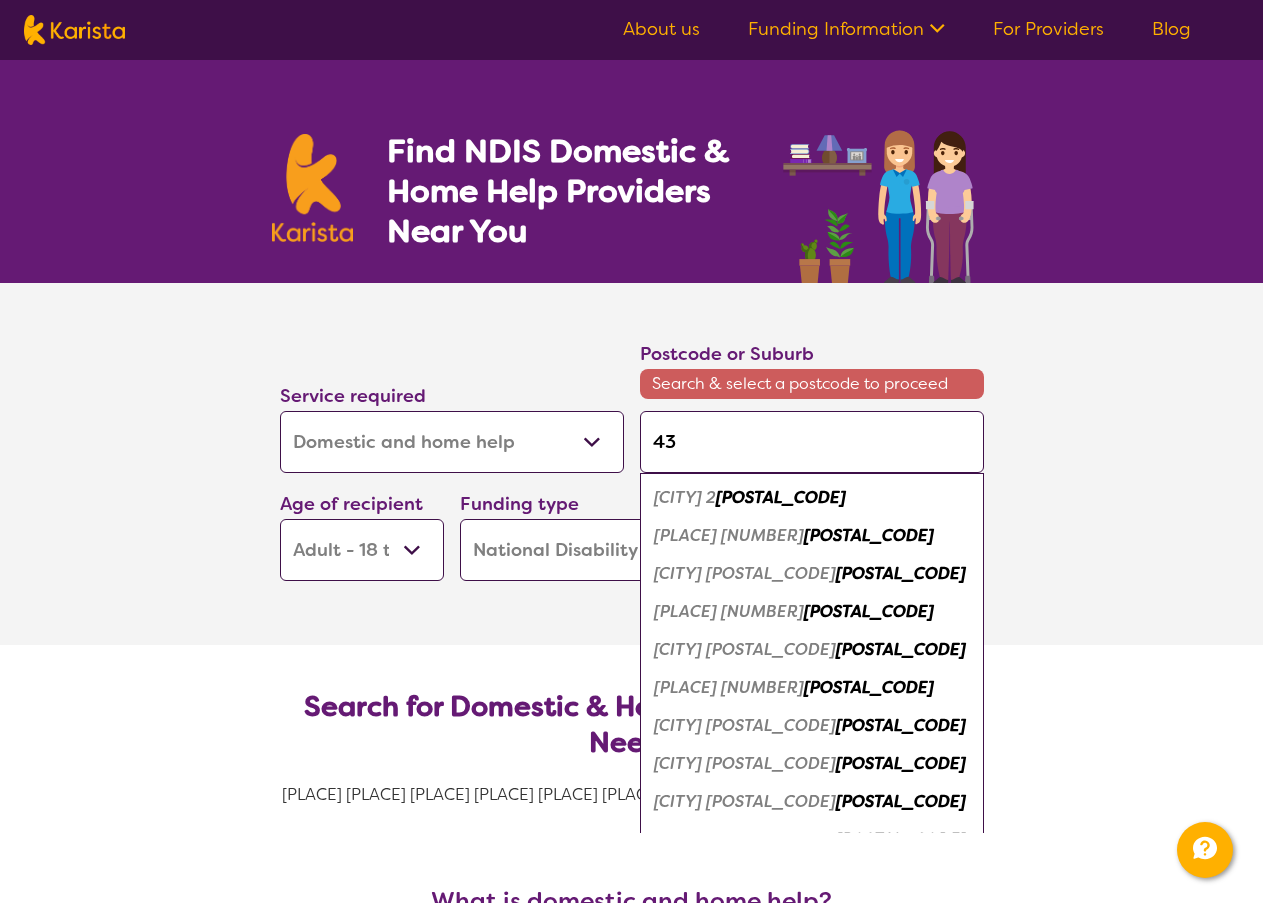 type on "[POSTAL_CODE]" 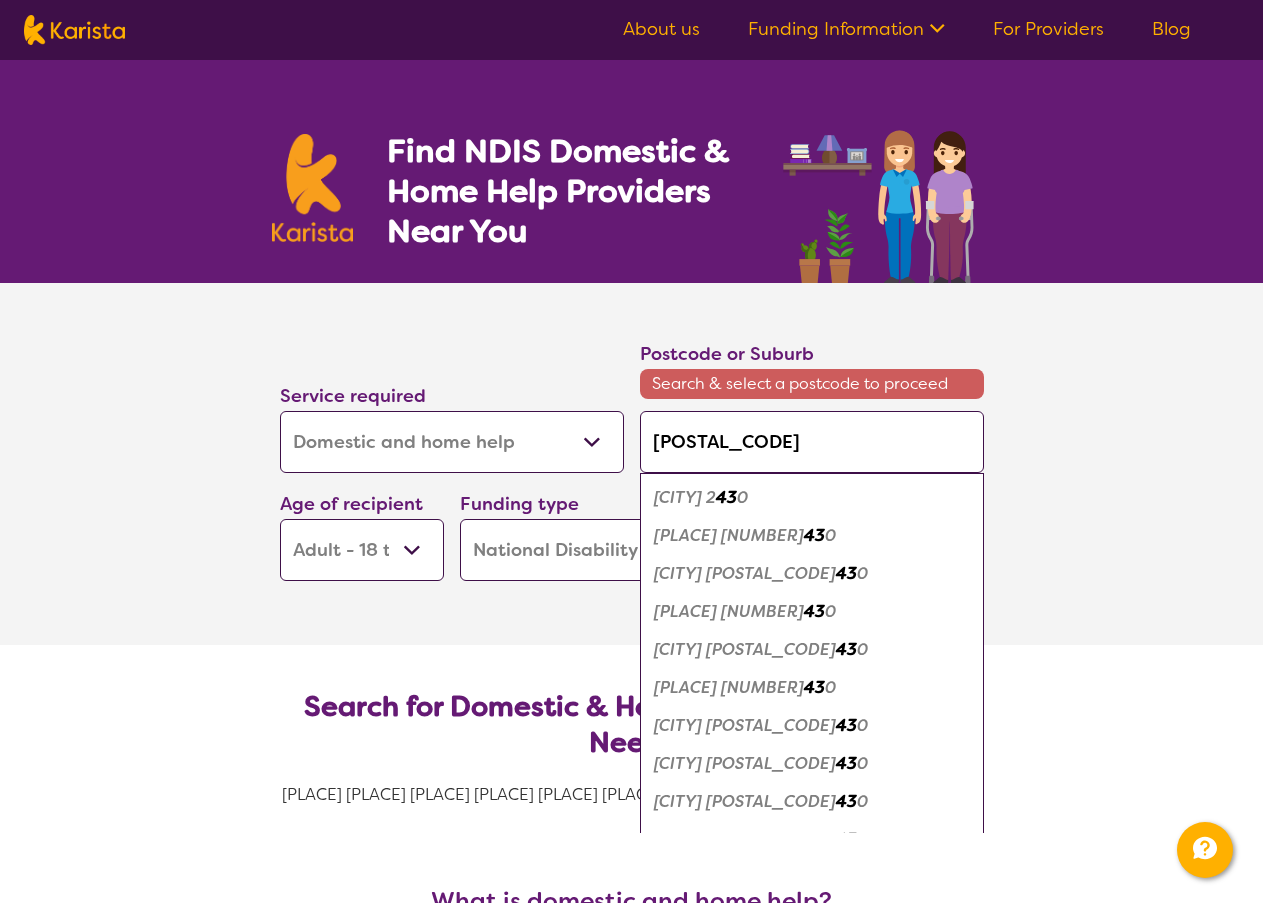 type on "[POSTAL_CODE]" 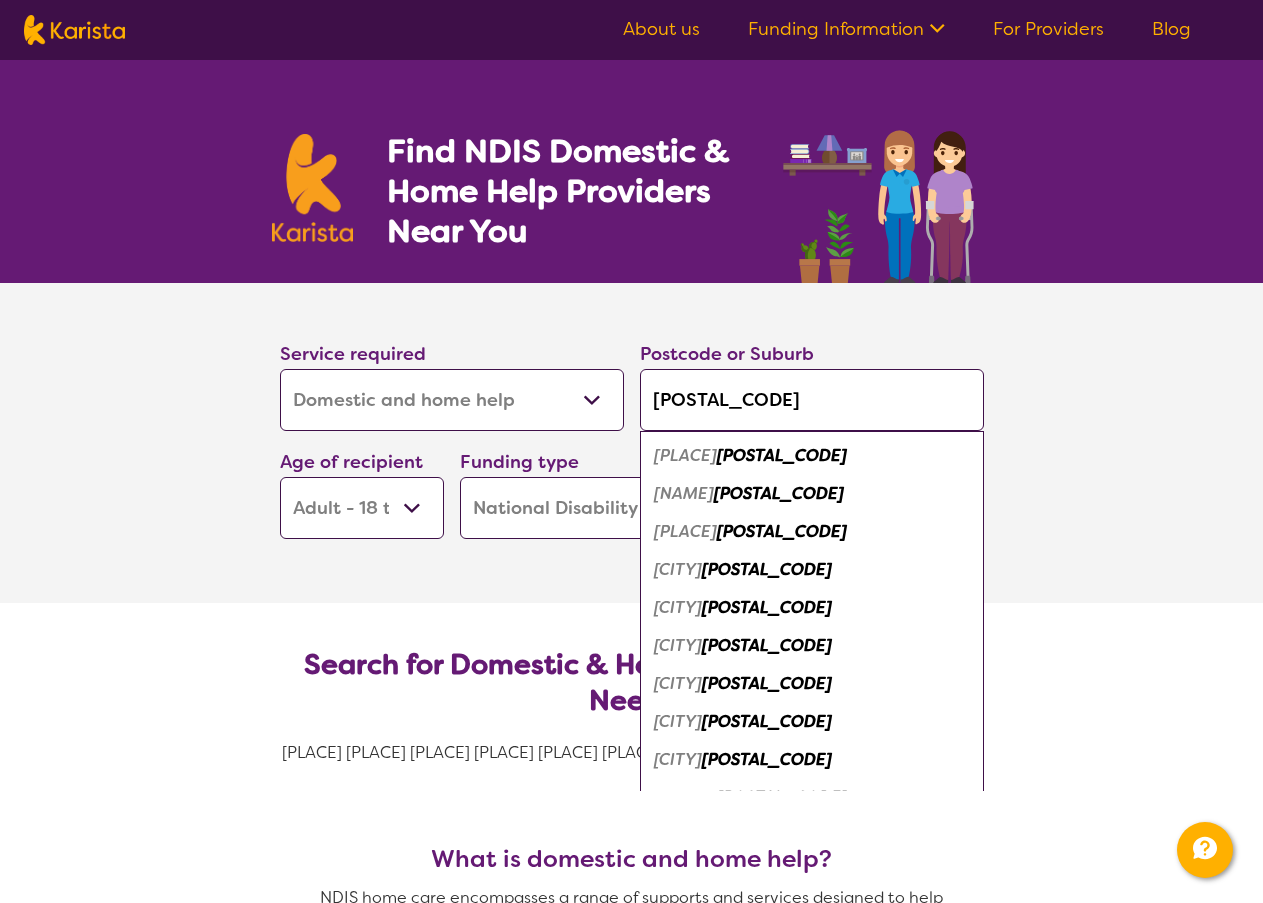 type on "[POSTAL_CODE]" 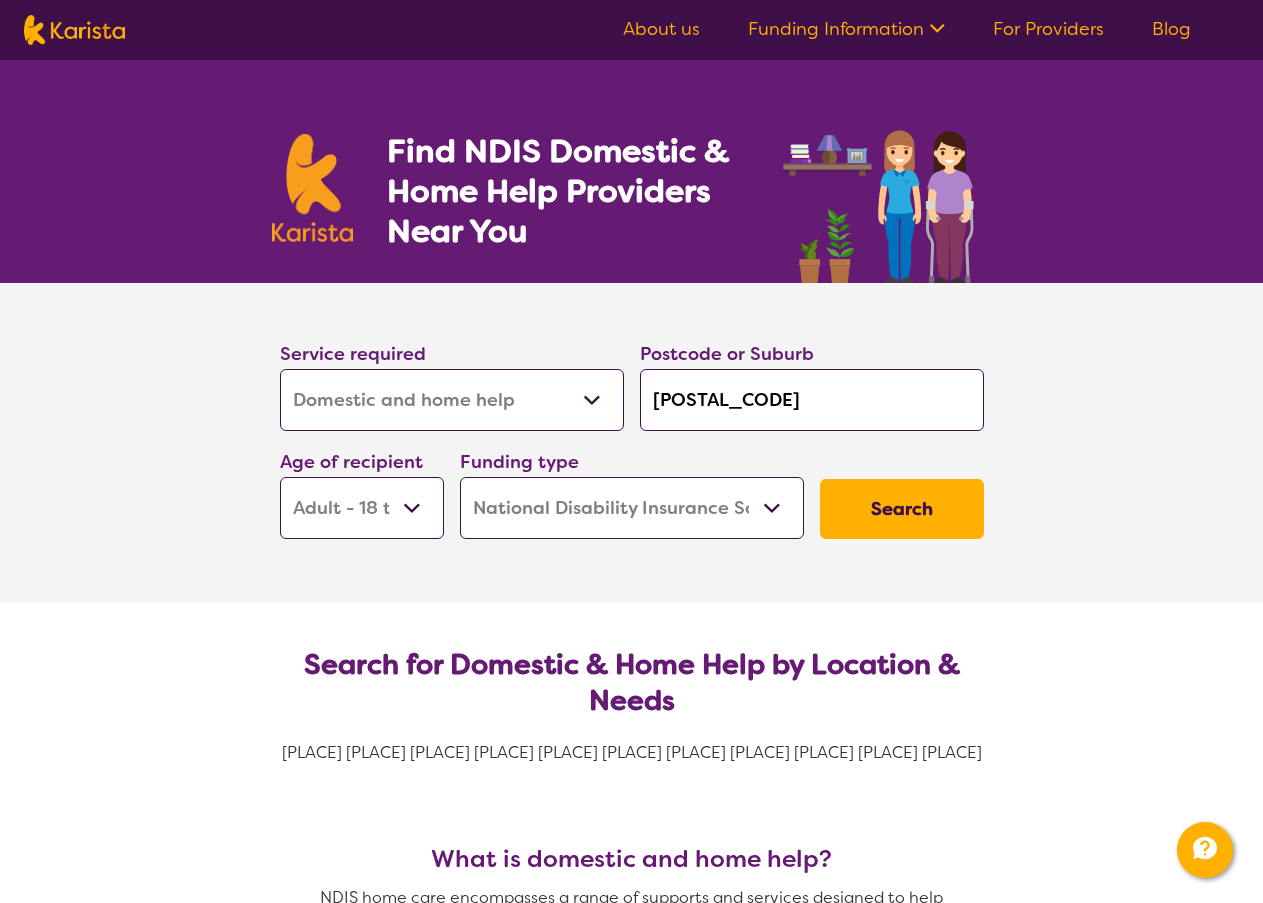 click on "Search" at bounding box center (902, 509) 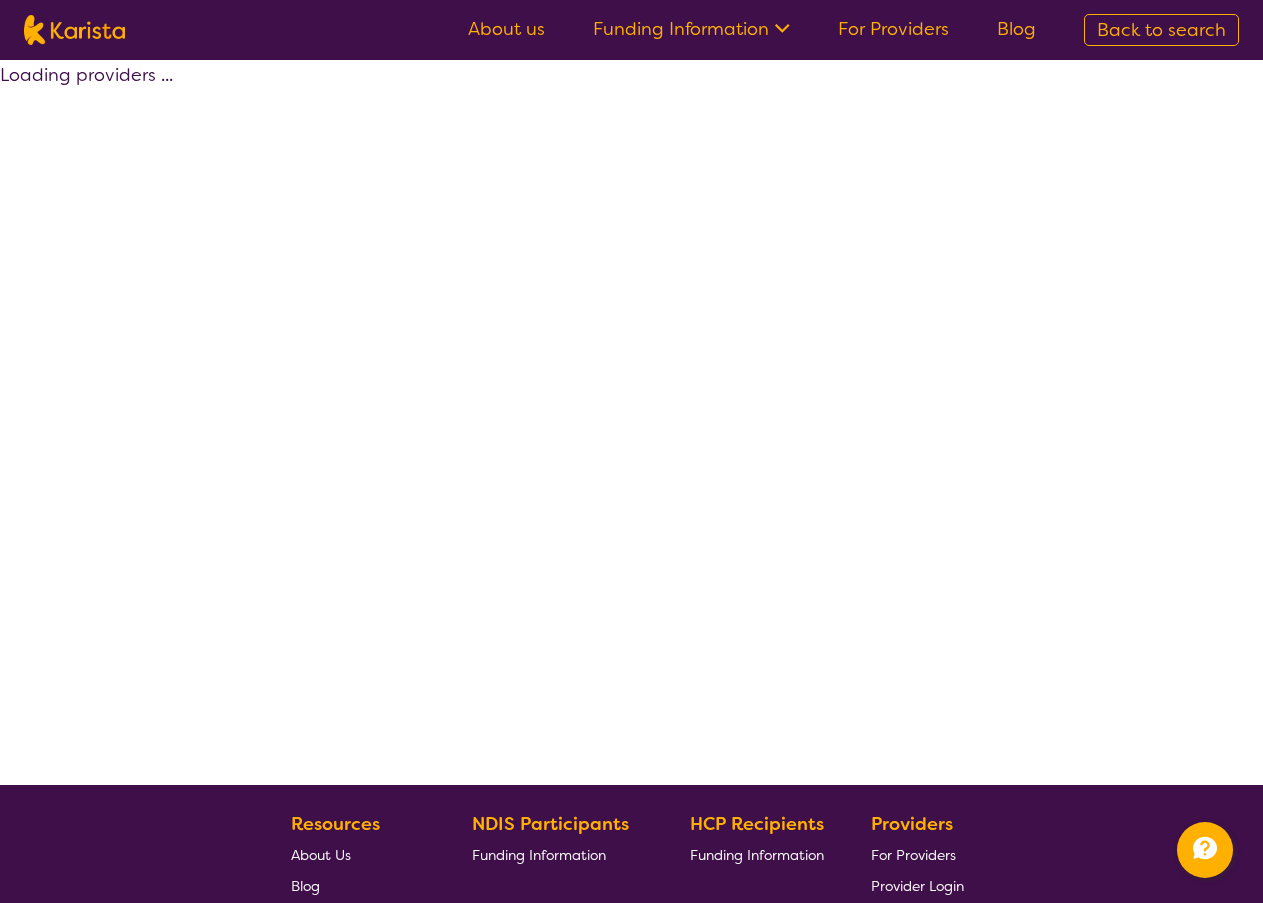 select on "by_score" 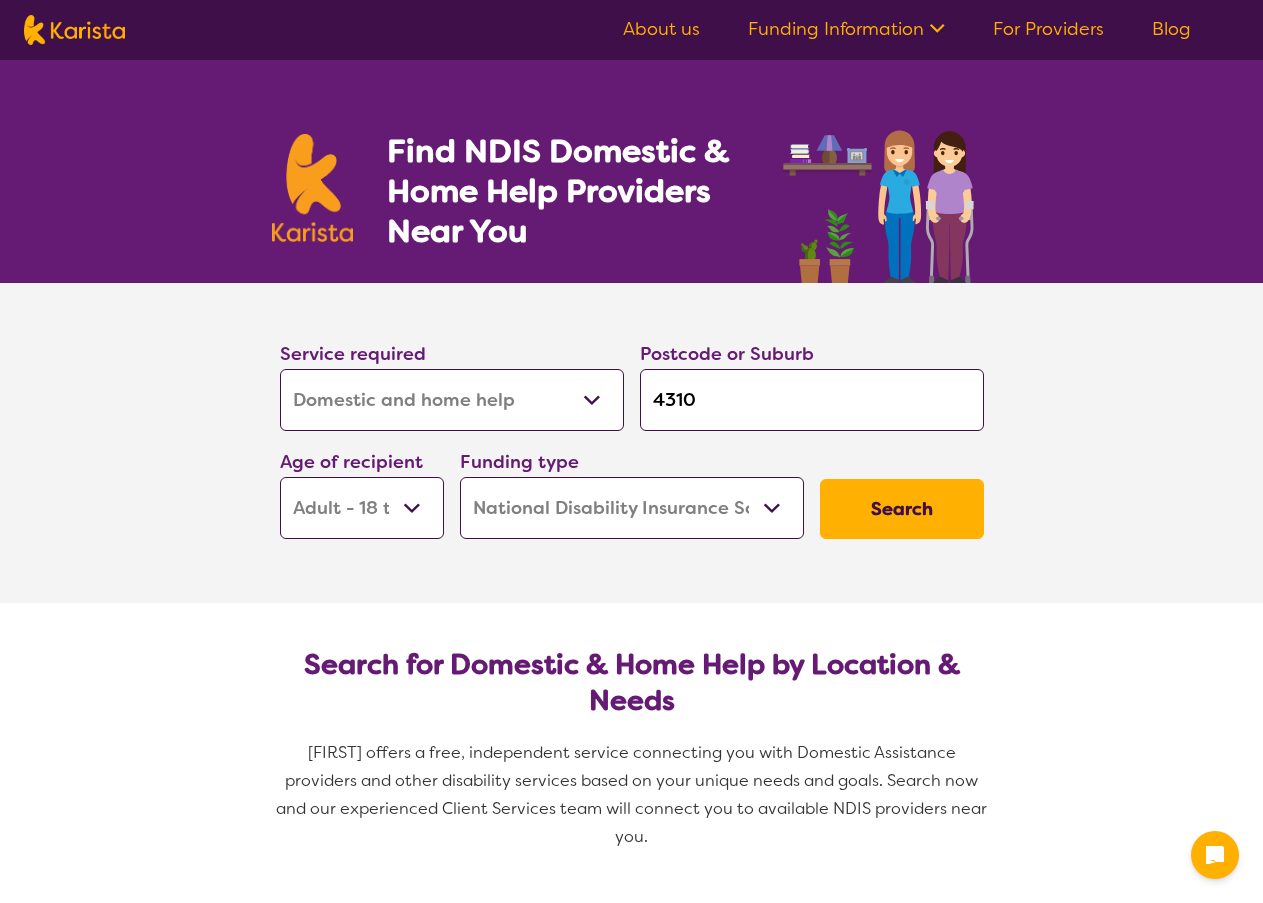 select on "Domestic and home help" 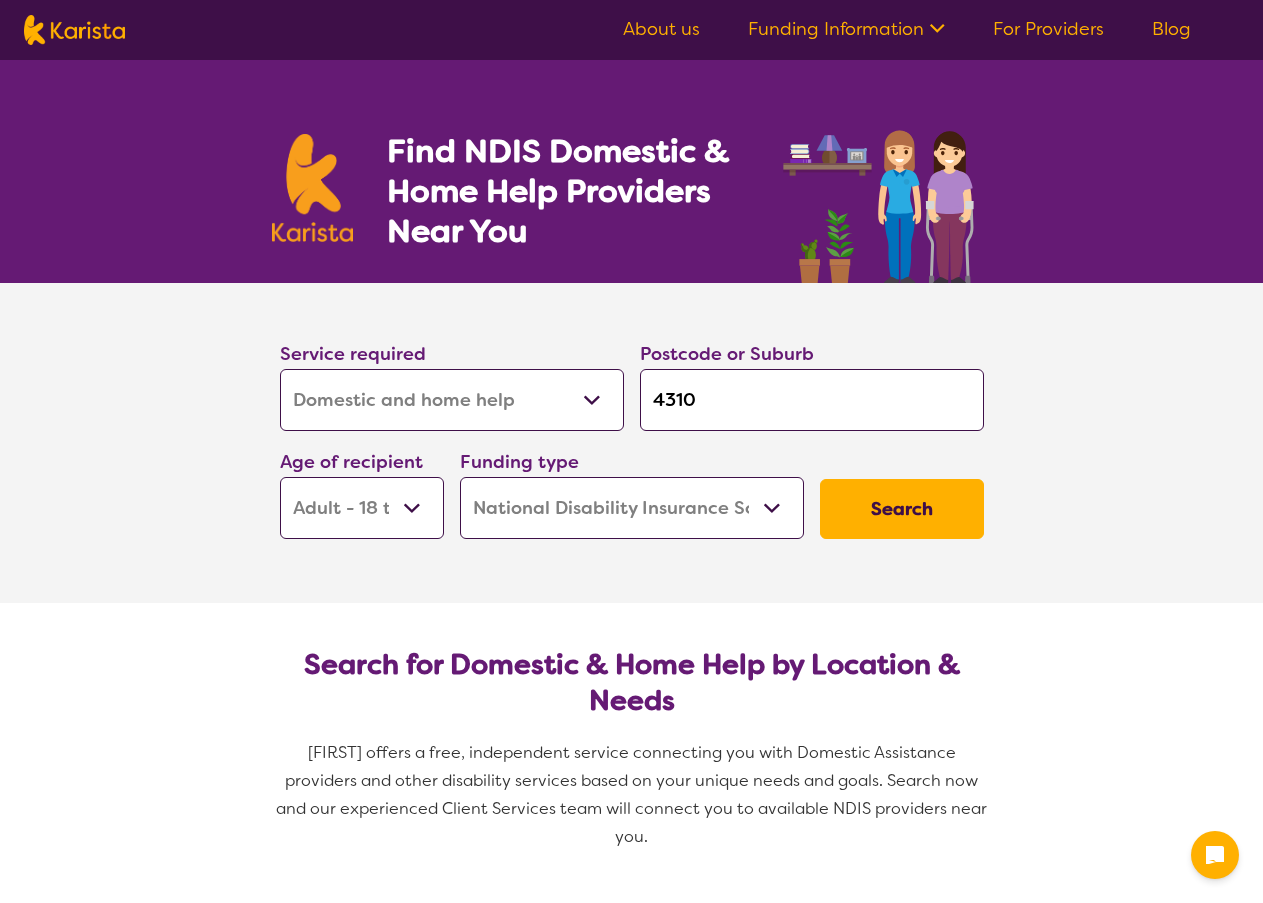 scroll, scrollTop: 0, scrollLeft: 0, axis: both 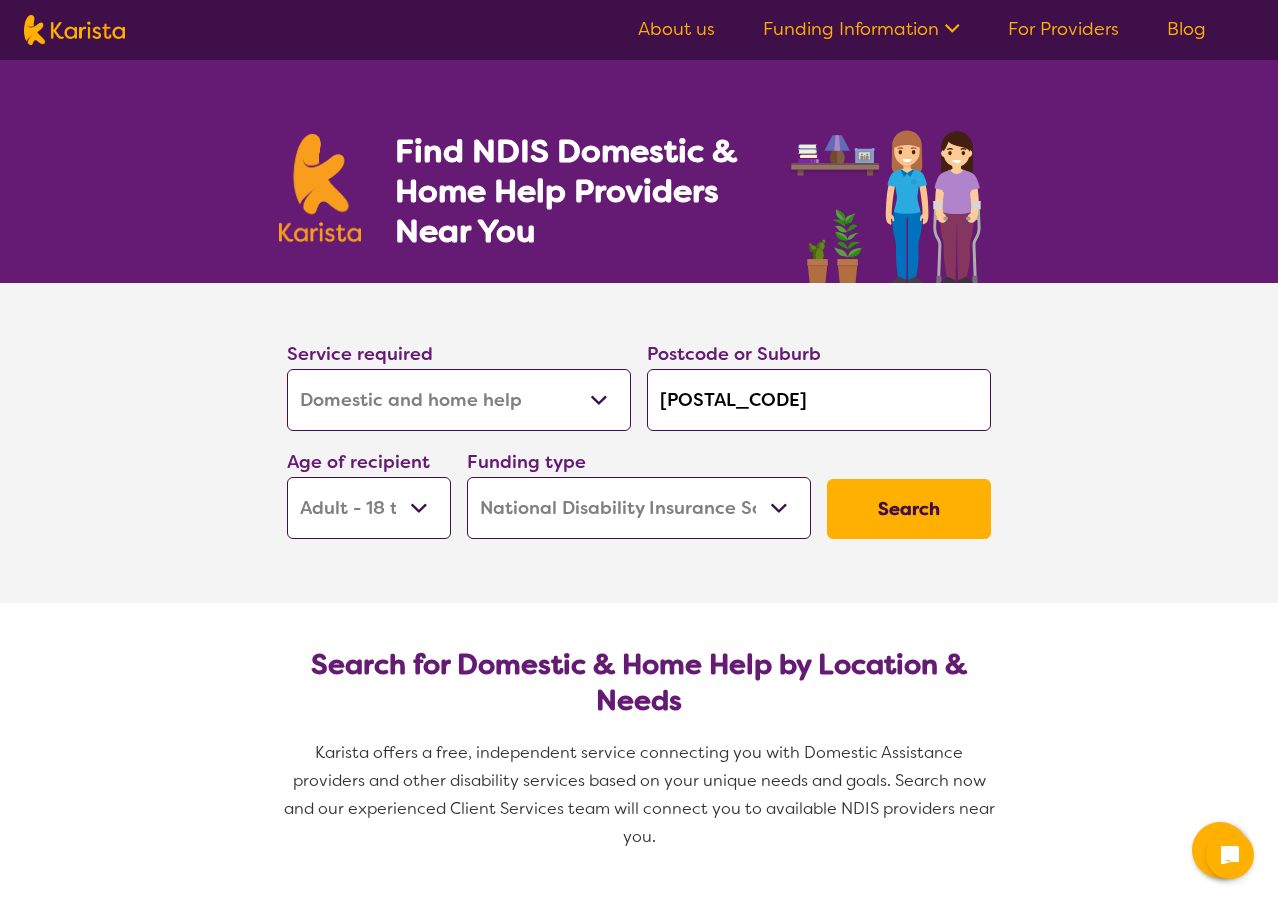 select on "Domestic and home help" 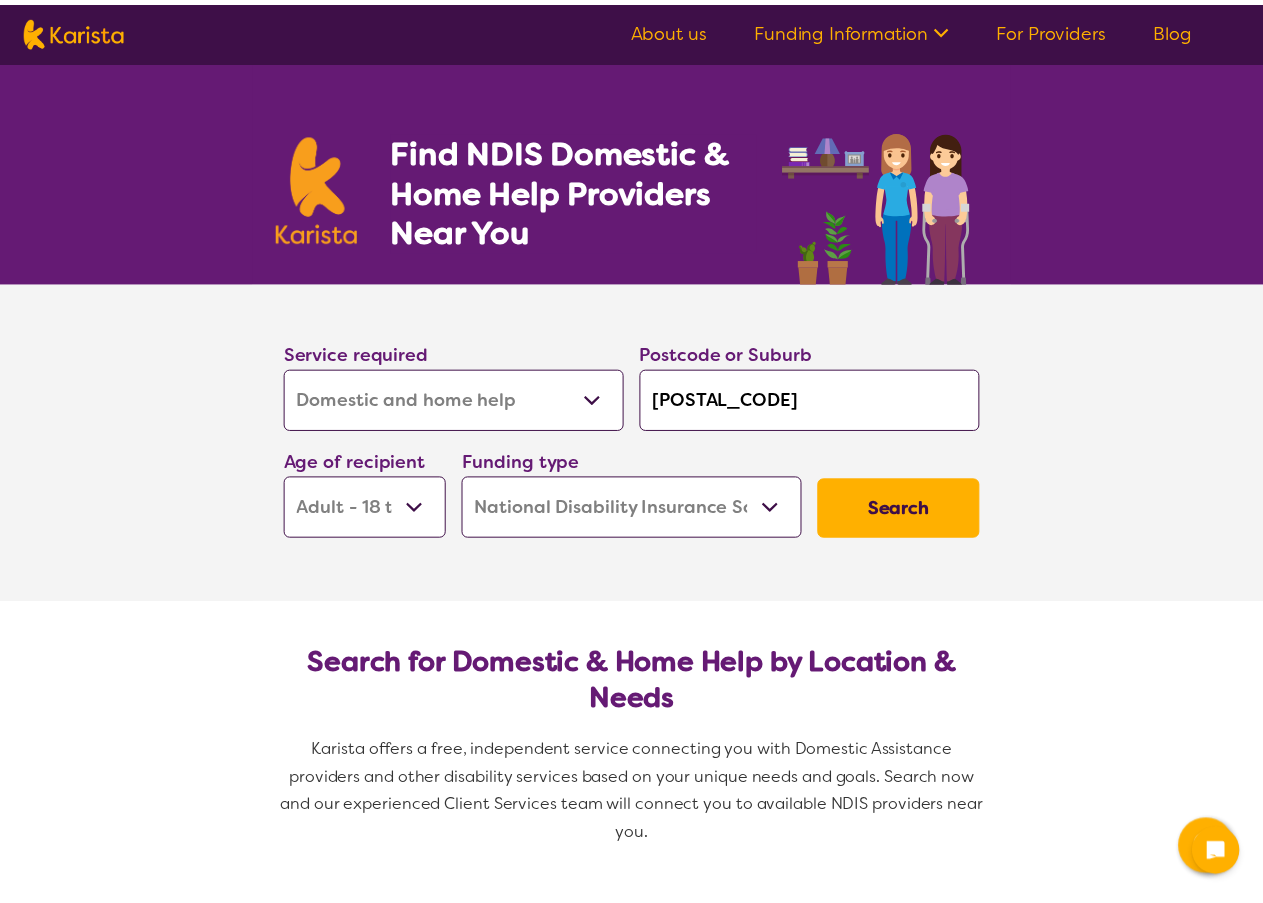 scroll, scrollTop: 0, scrollLeft: 0, axis: both 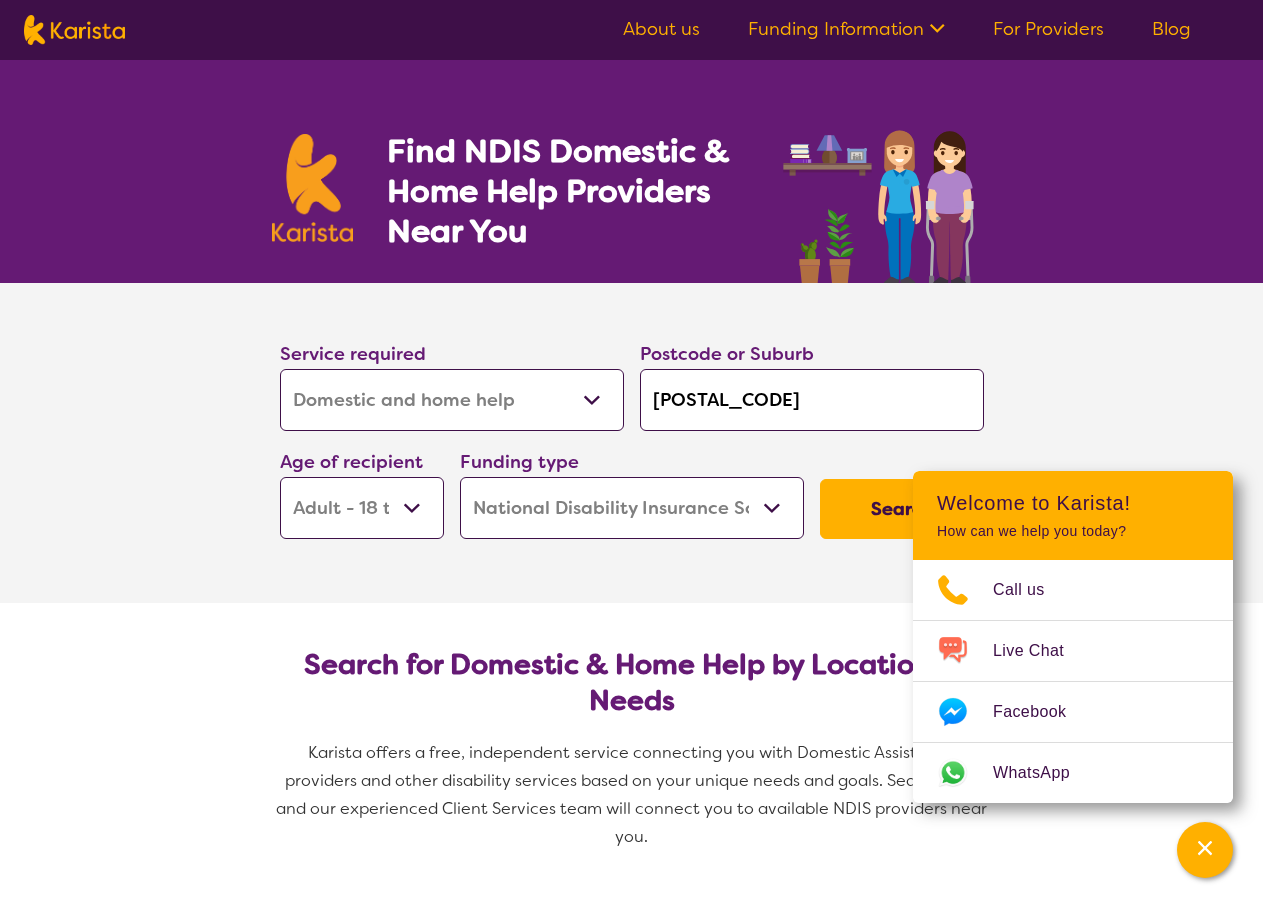 click on "[POSTAL_CODE]" at bounding box center [812, 400] 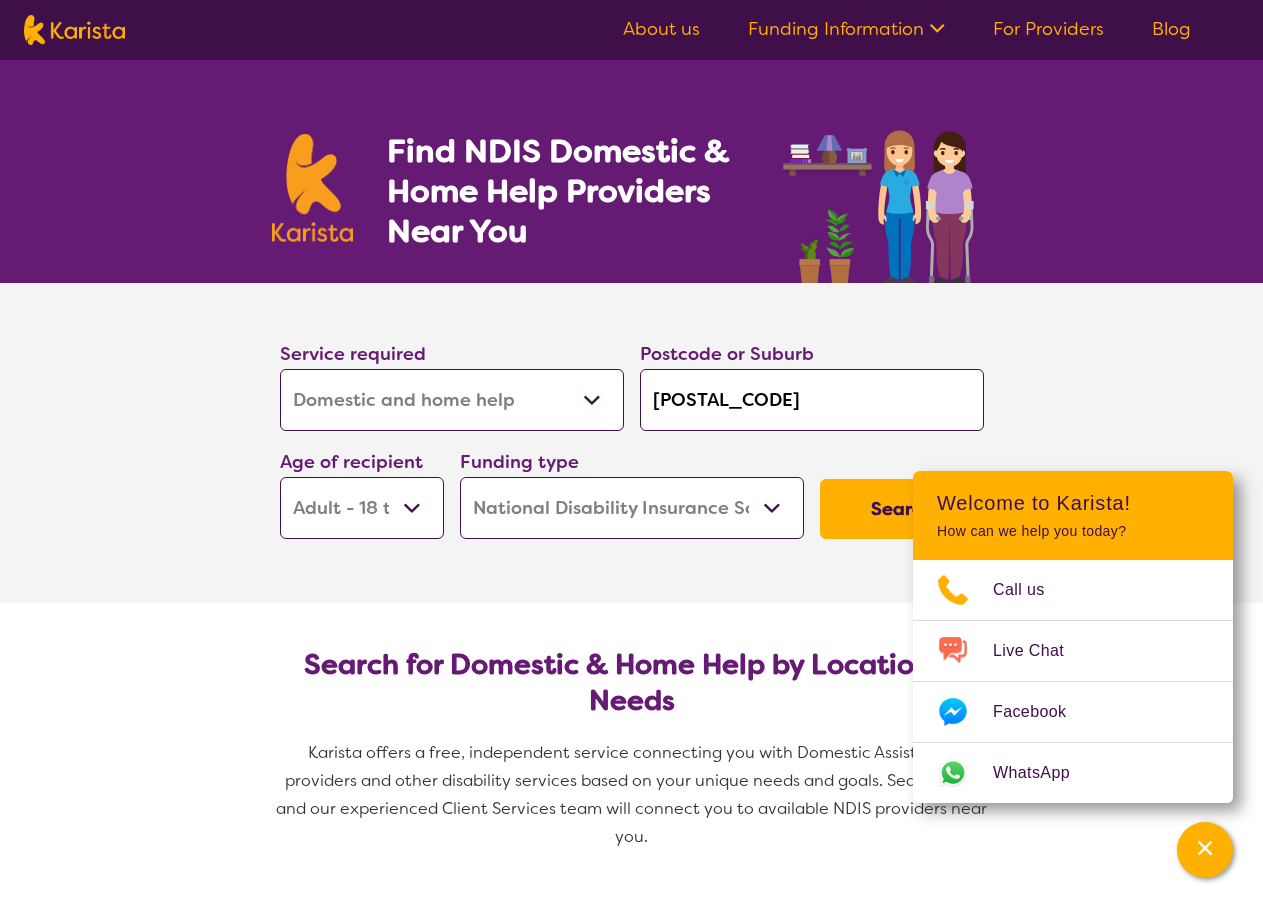 type on "[POSTAL_CODE]" 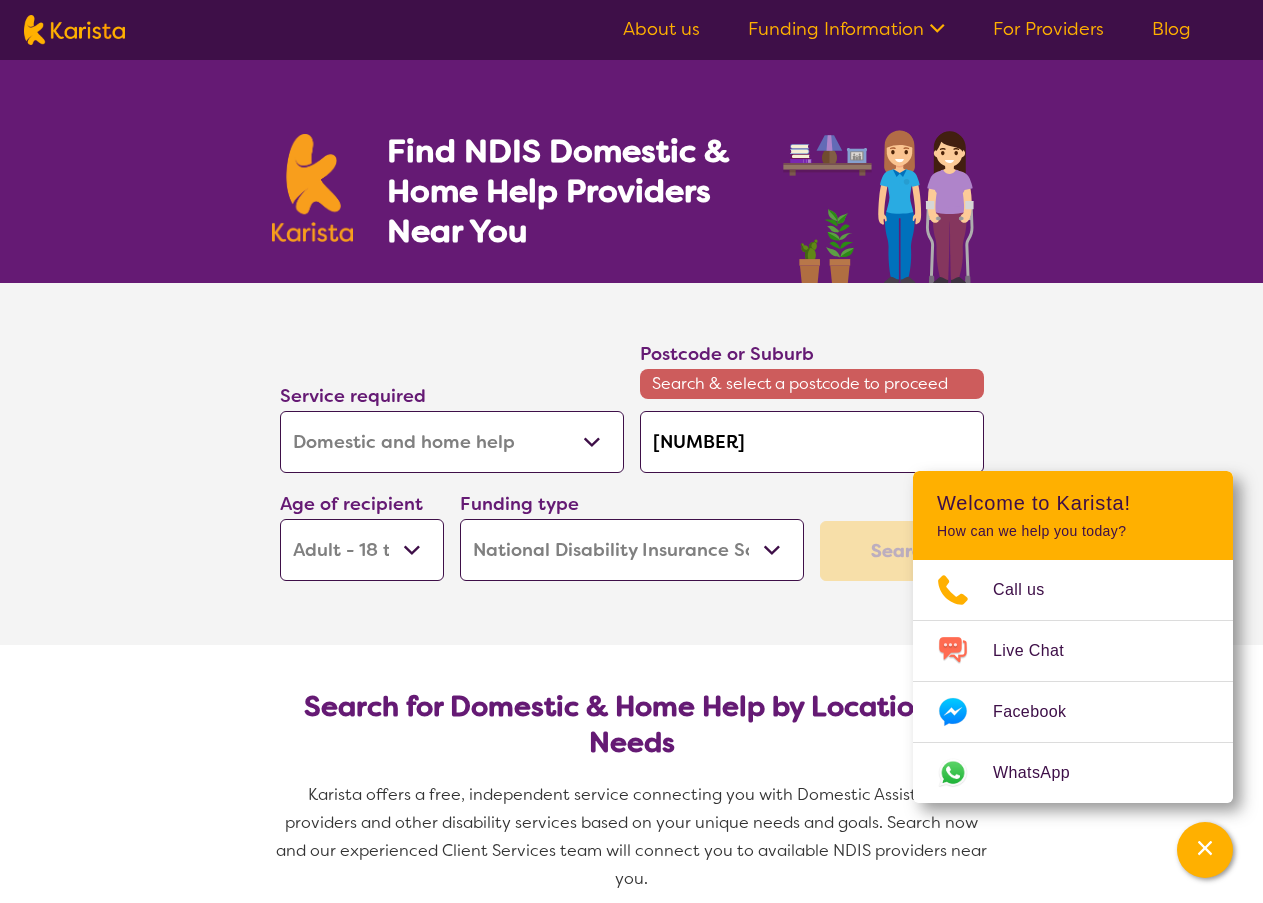 type on "43" 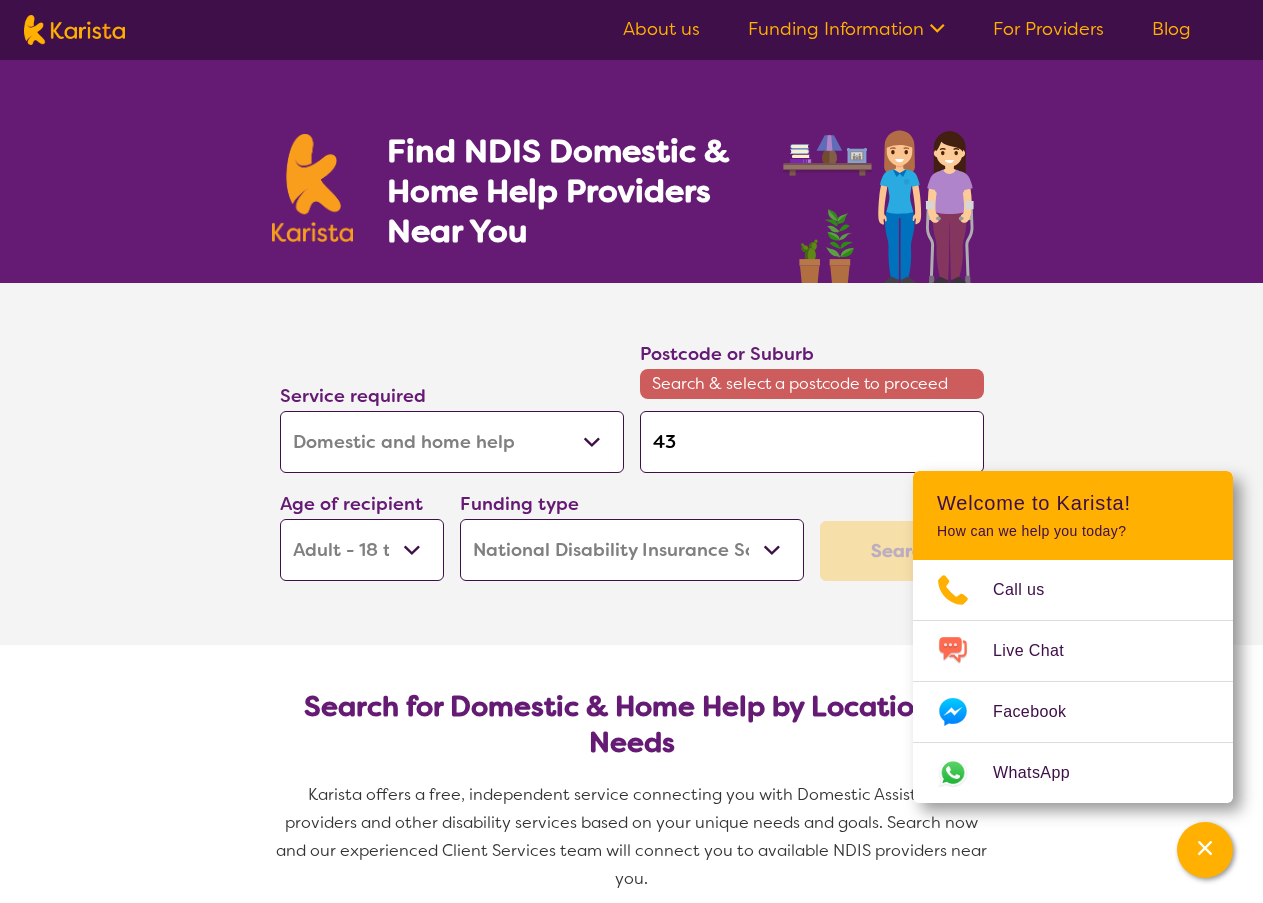 type on "4" 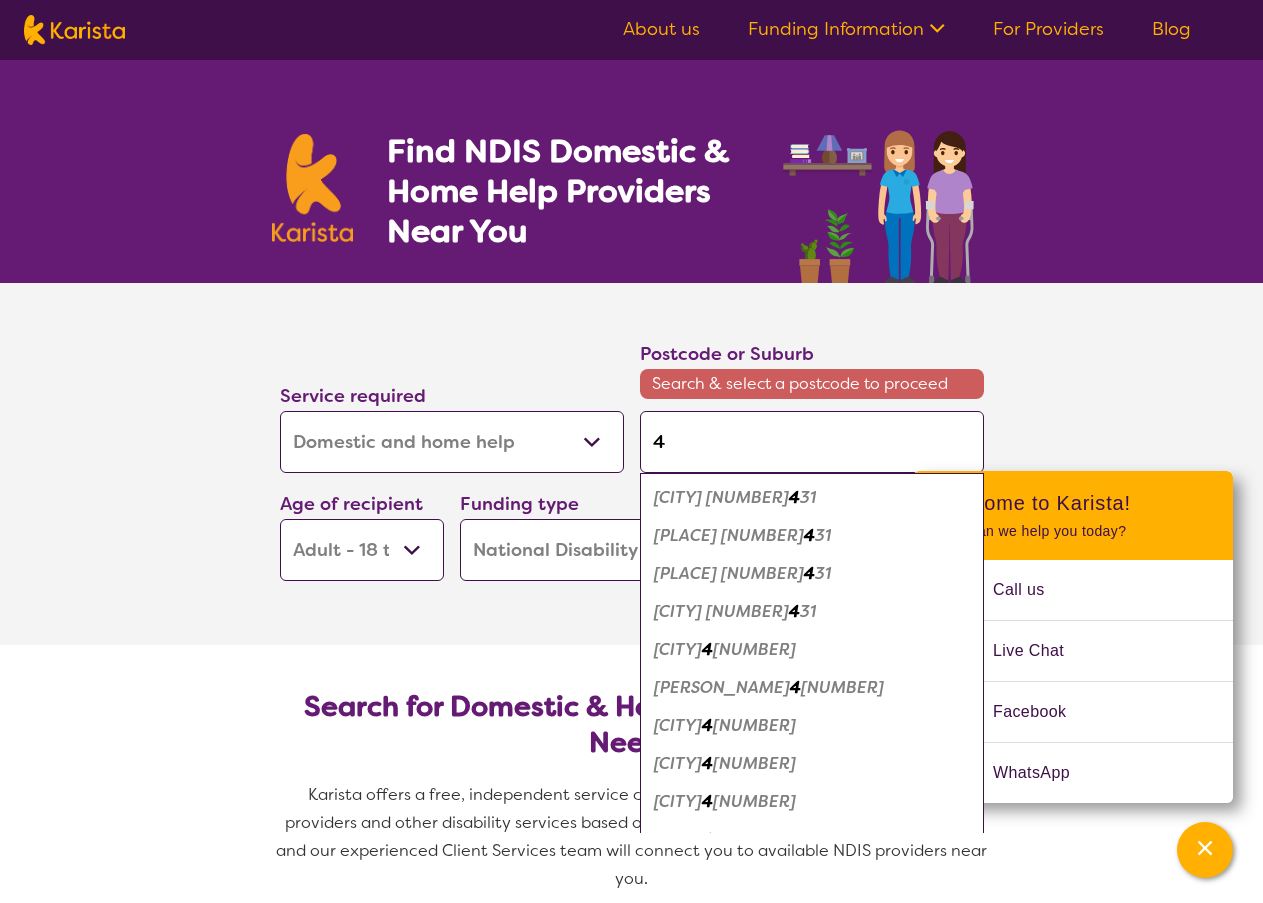 type on "42" 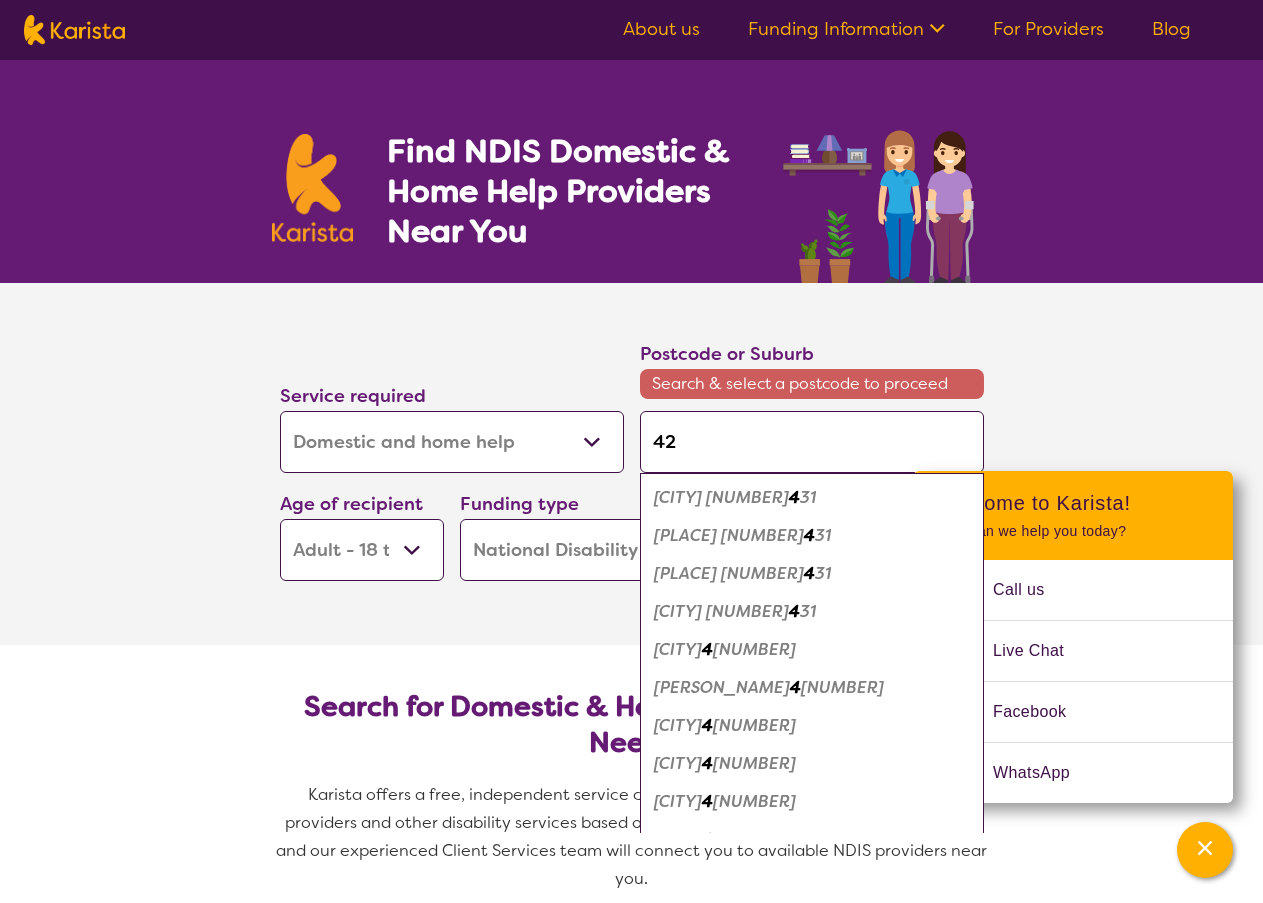 type on "428" 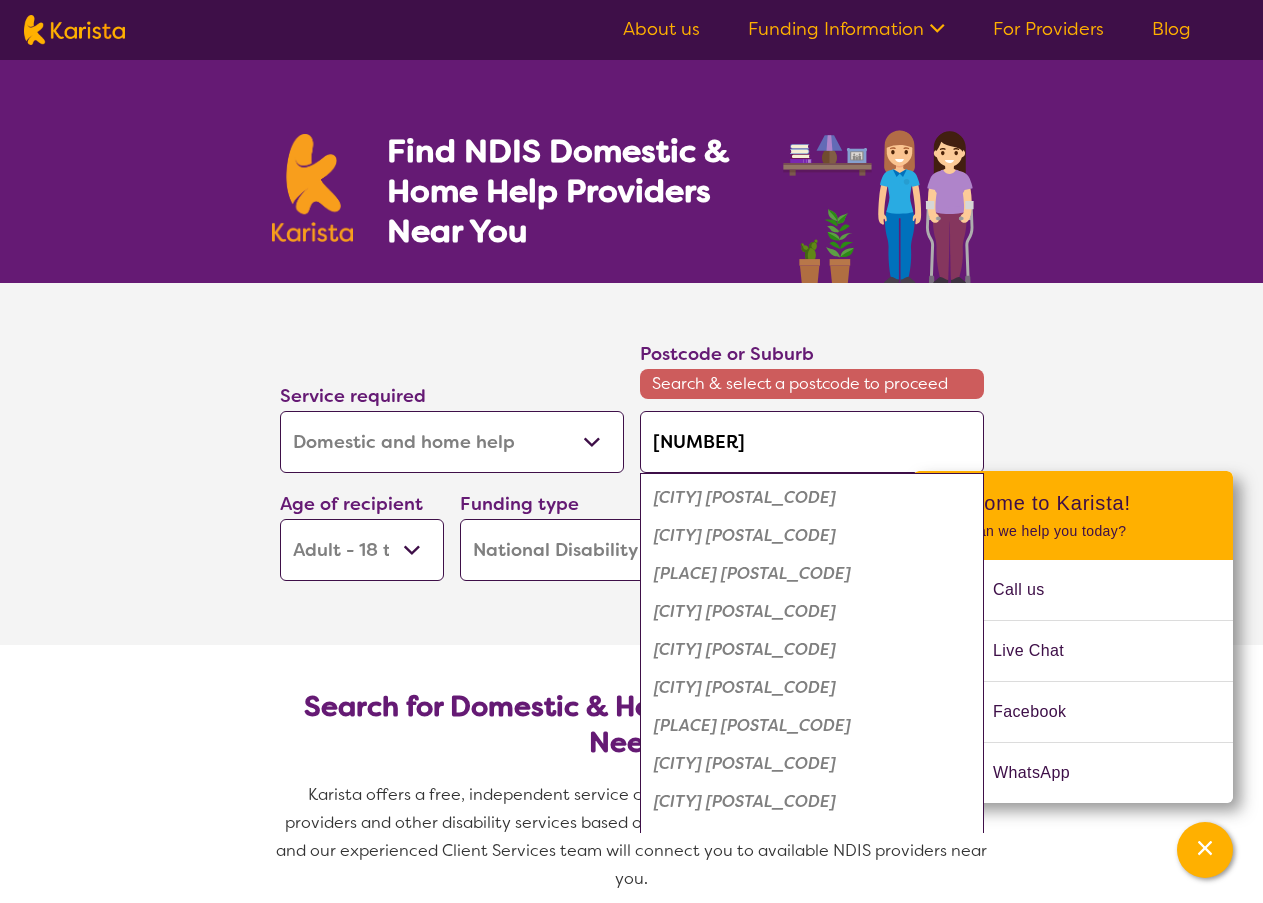 type on "4285" 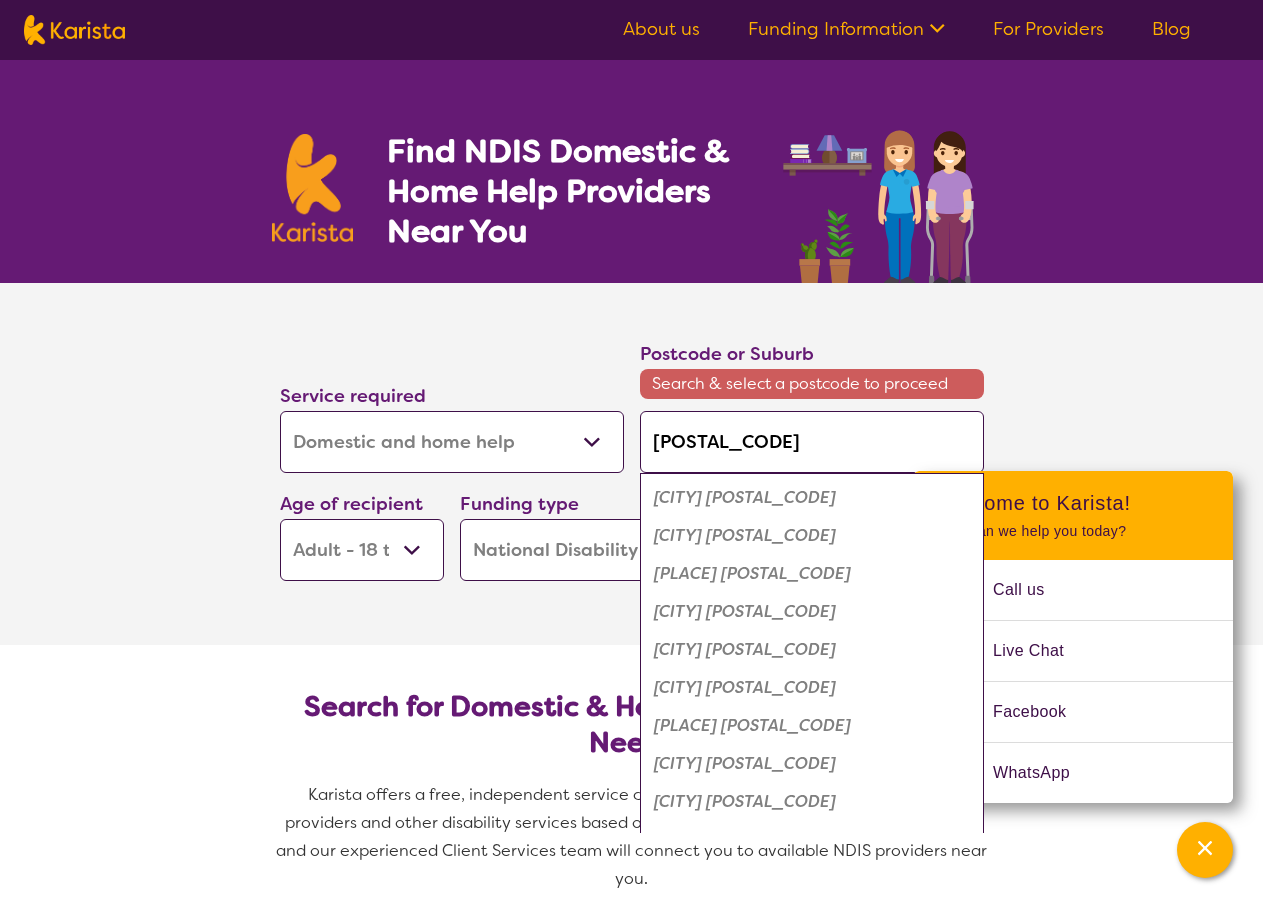 type on "4285" 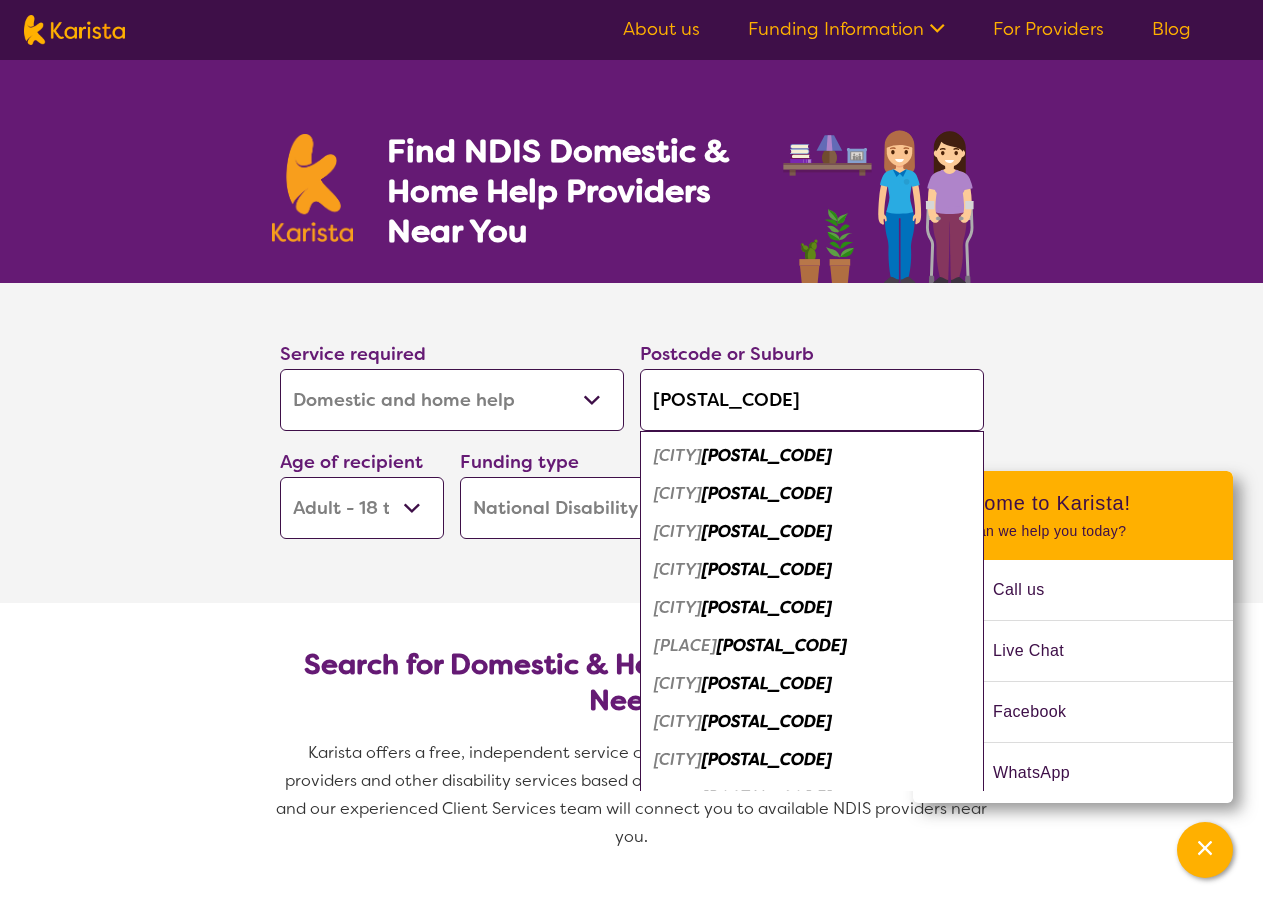 type on "4285" 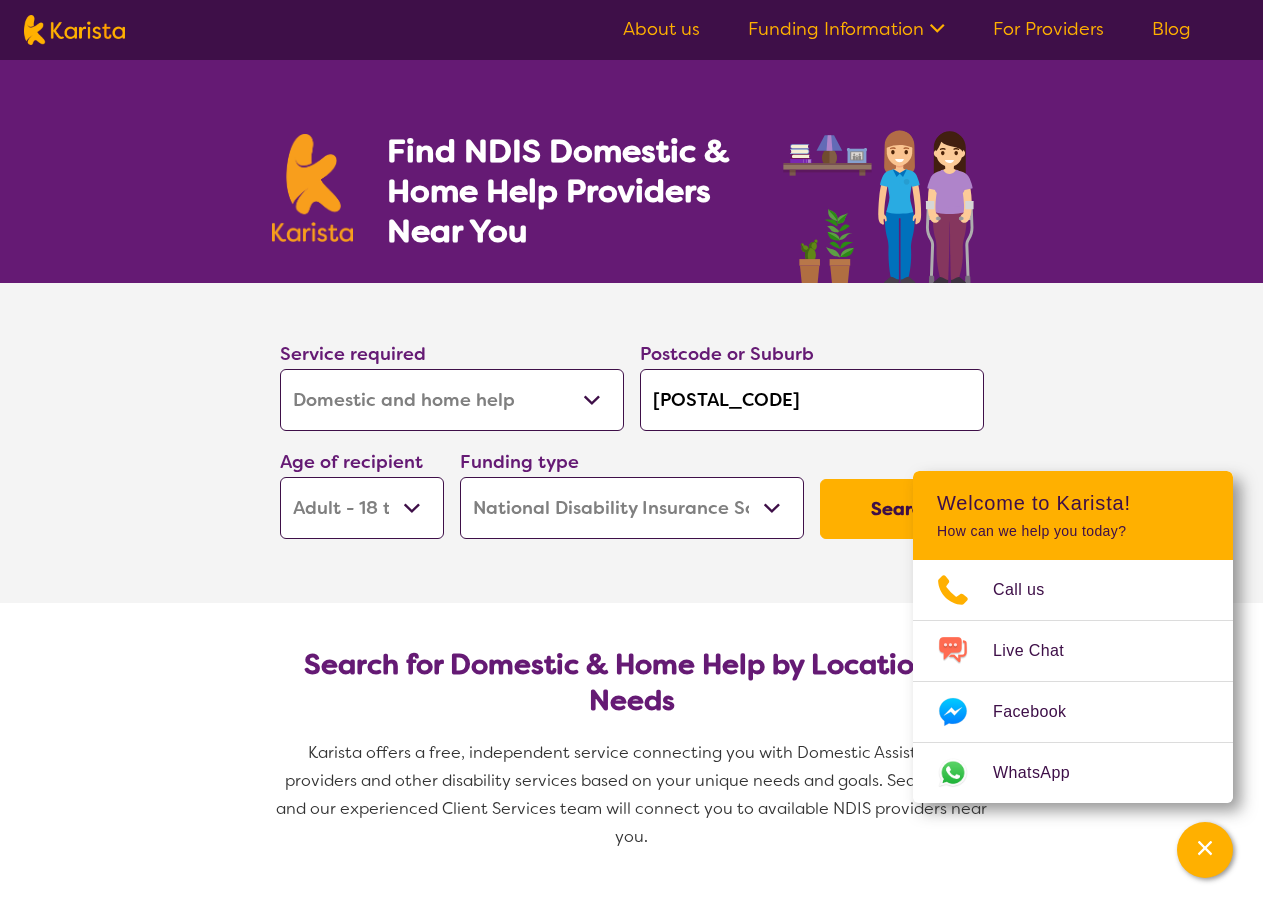 click on "Search" at bounding box center (902, 509) 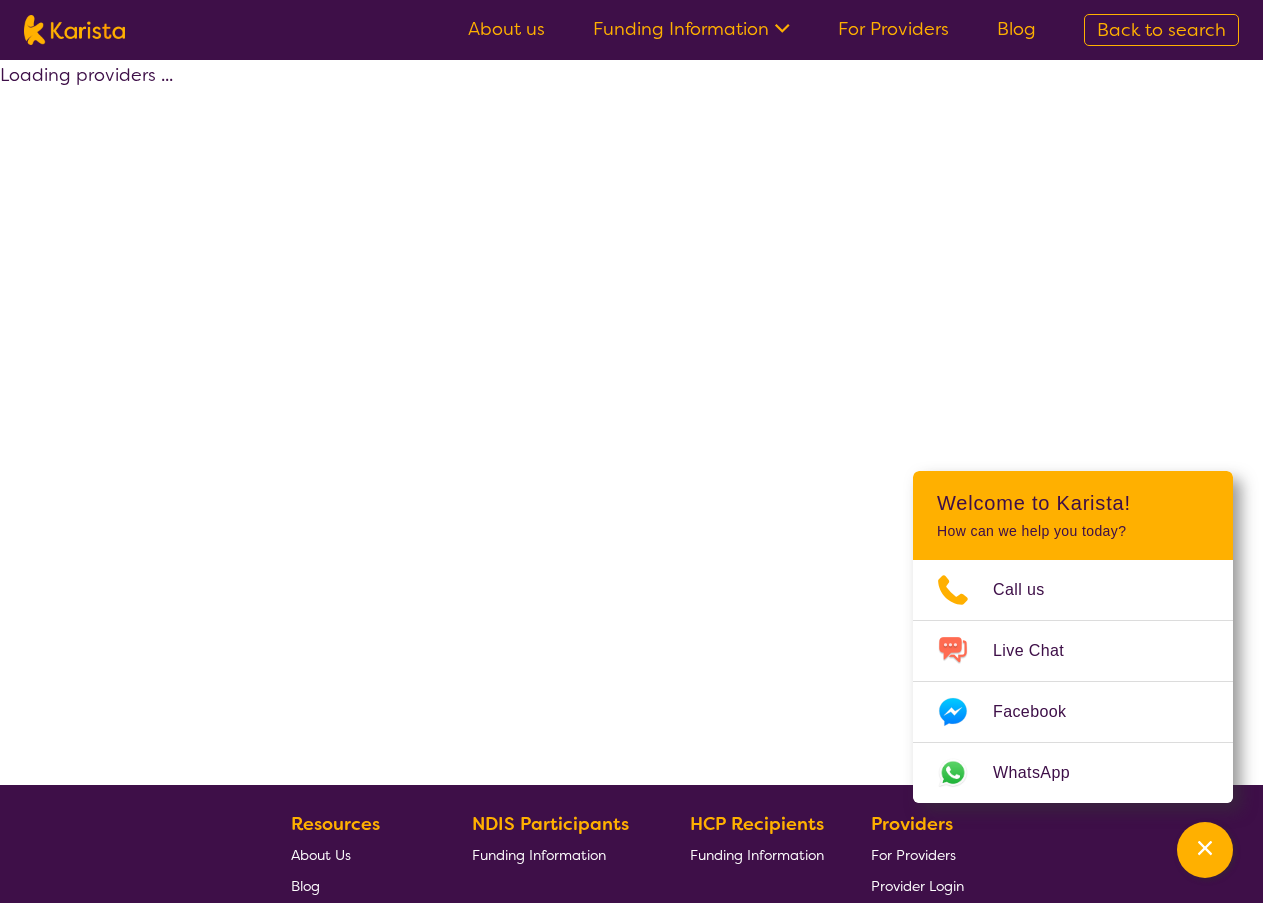 select on "by_score" 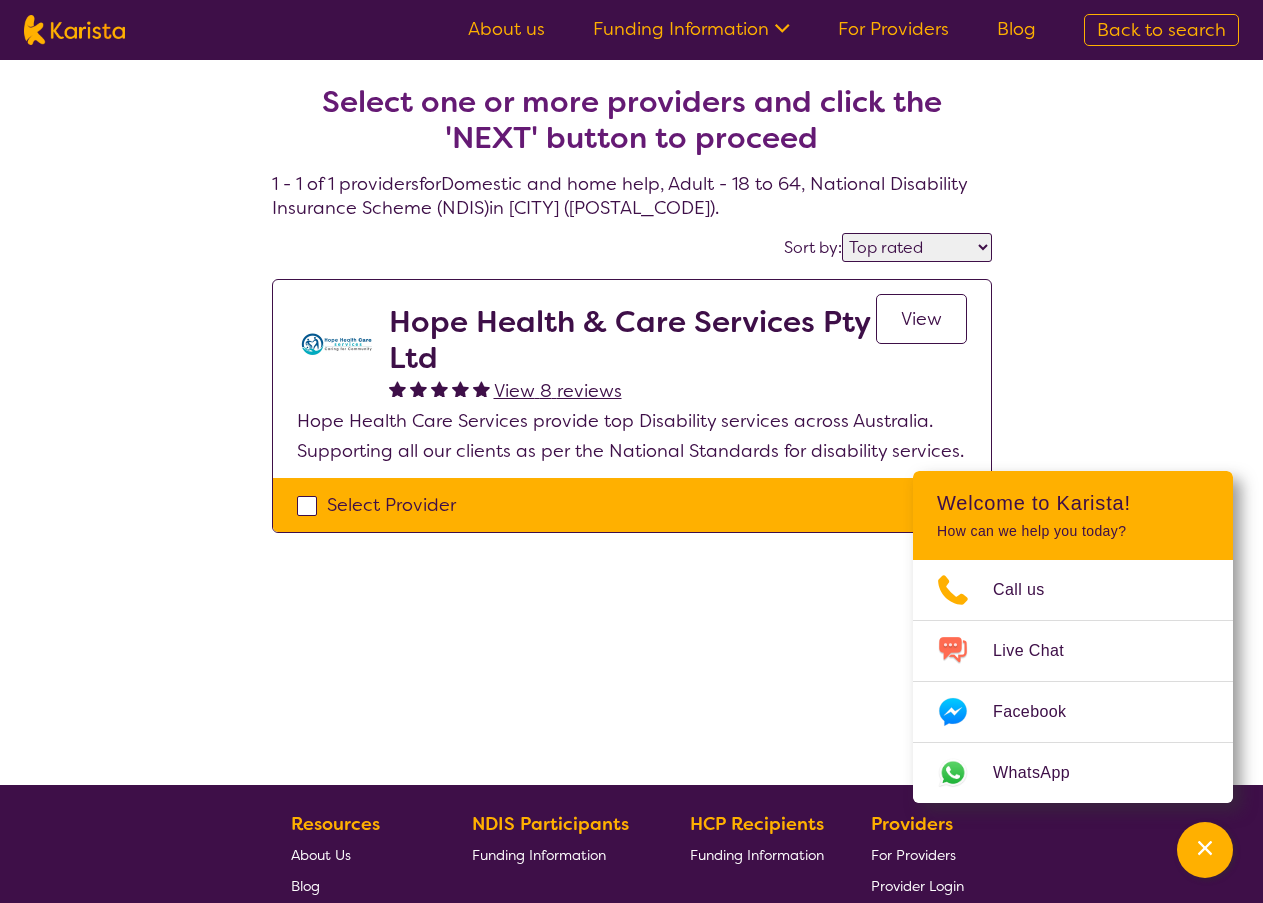 select on "Domestic and home help" 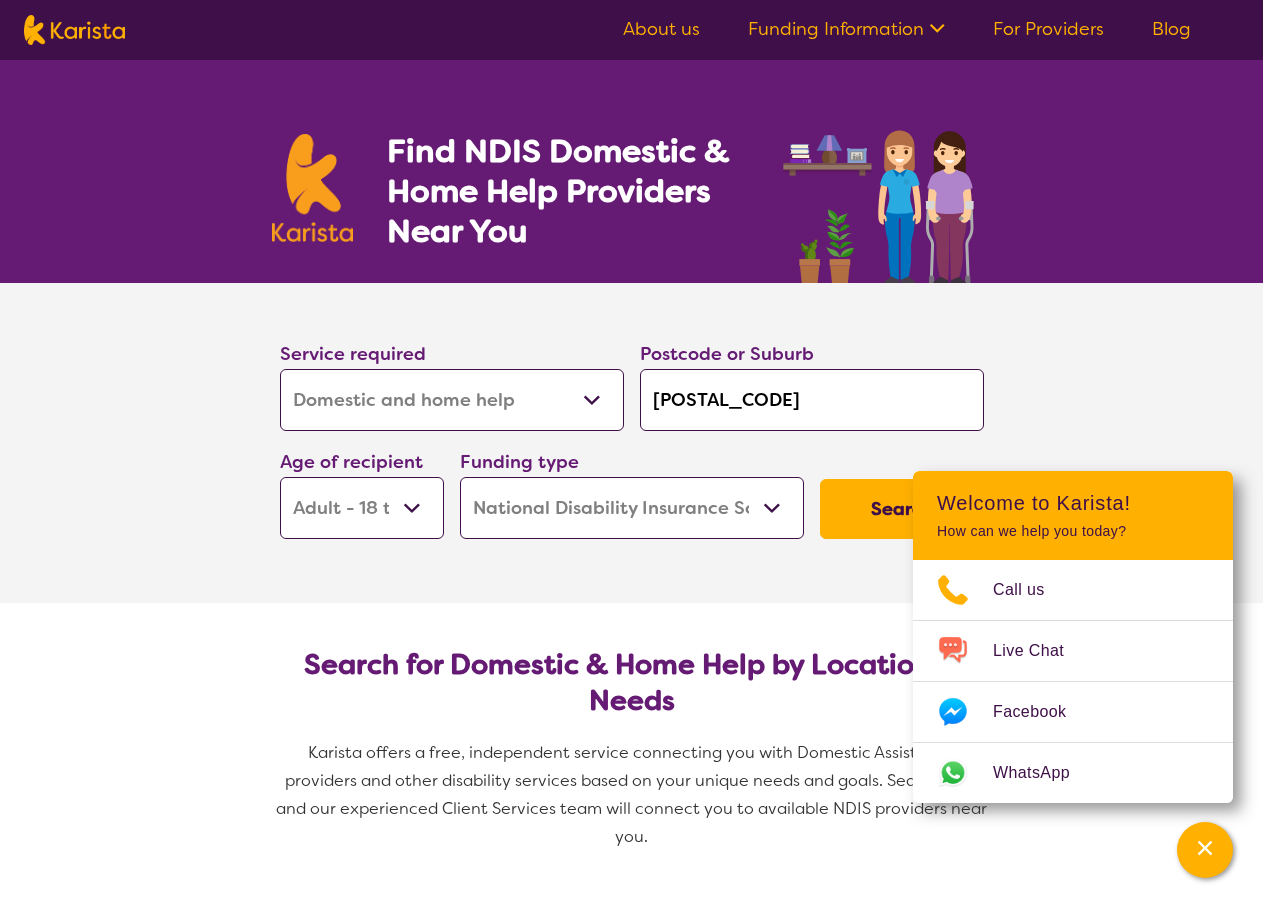click on "4285" at bounding box center (812, 400) 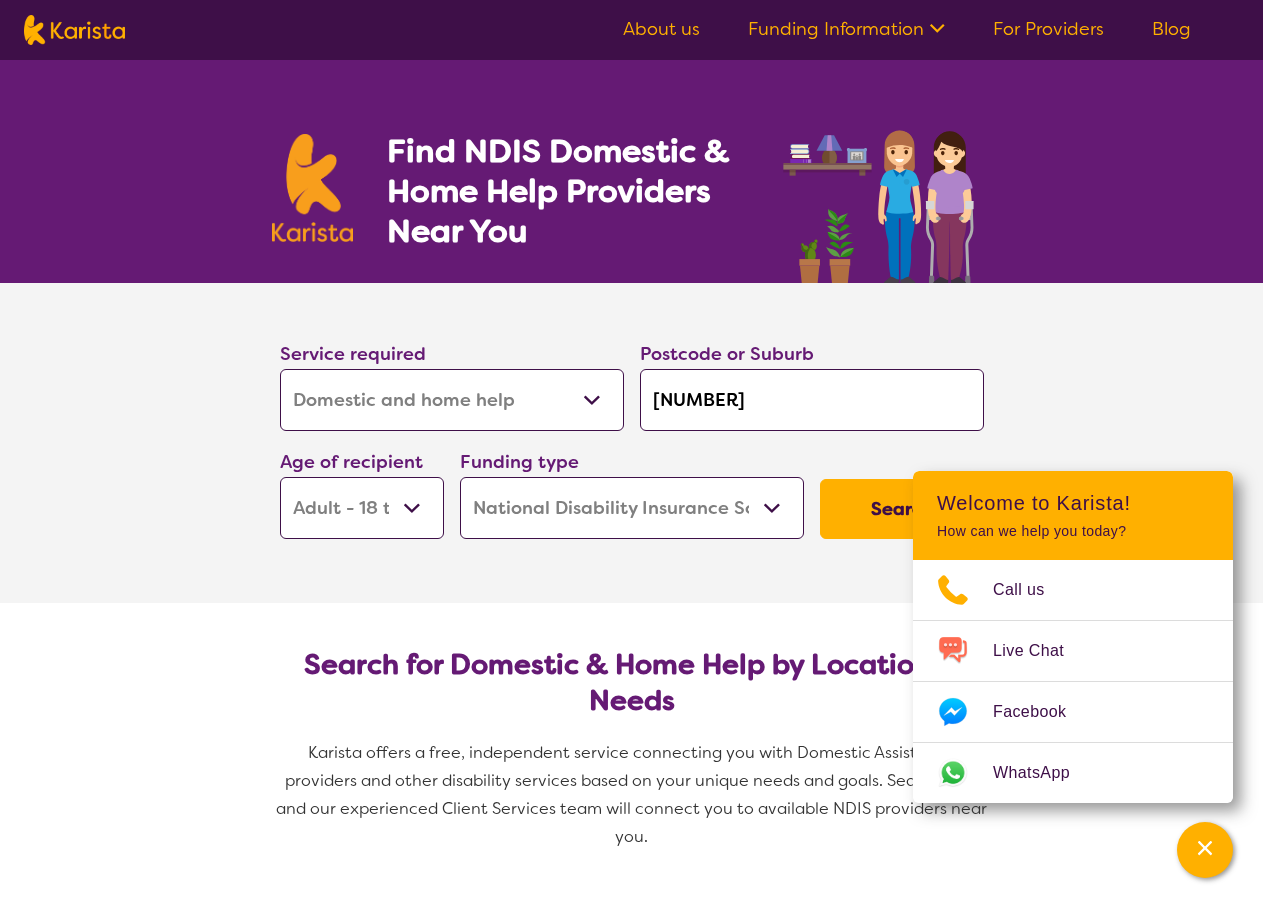 type on "42" 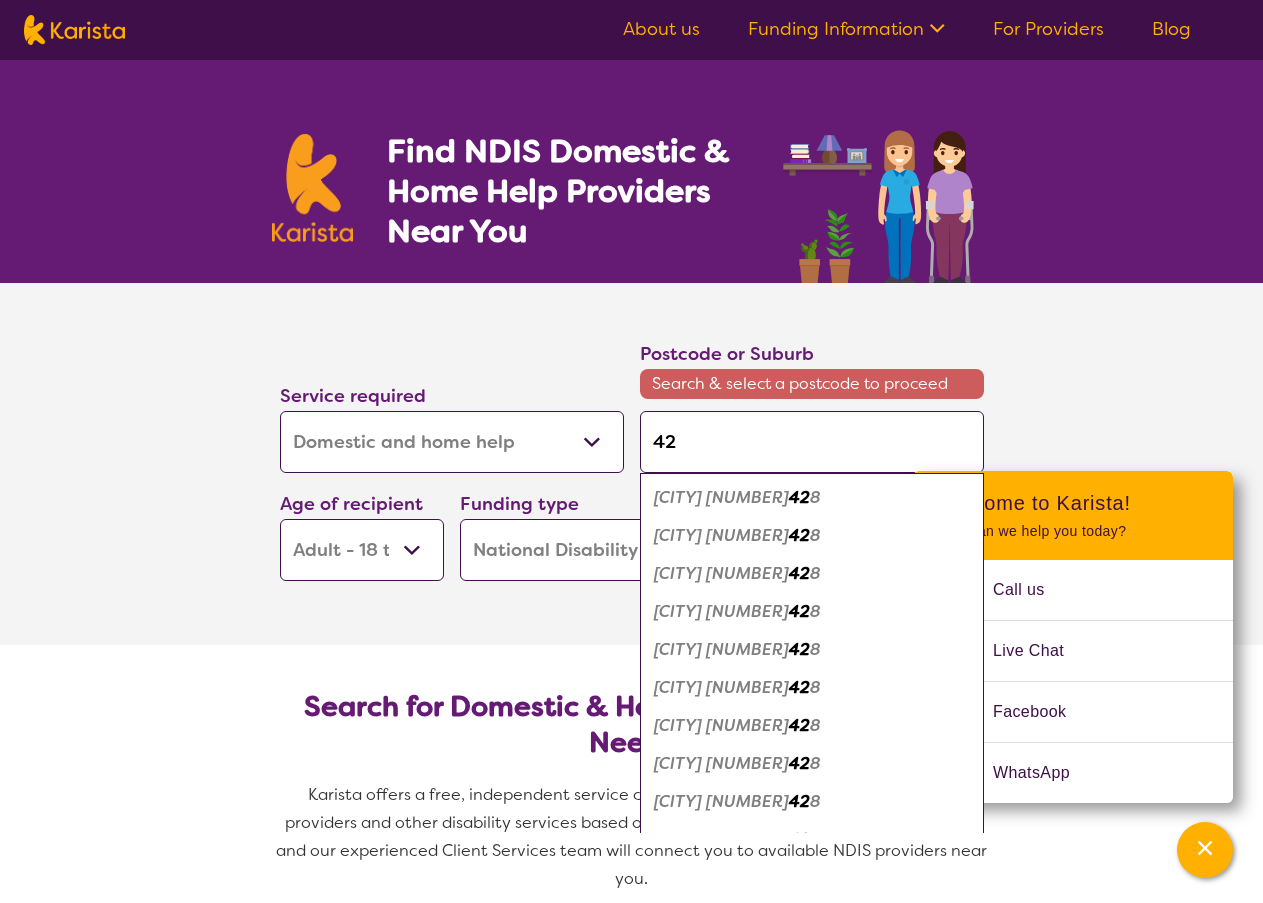 type on "4" 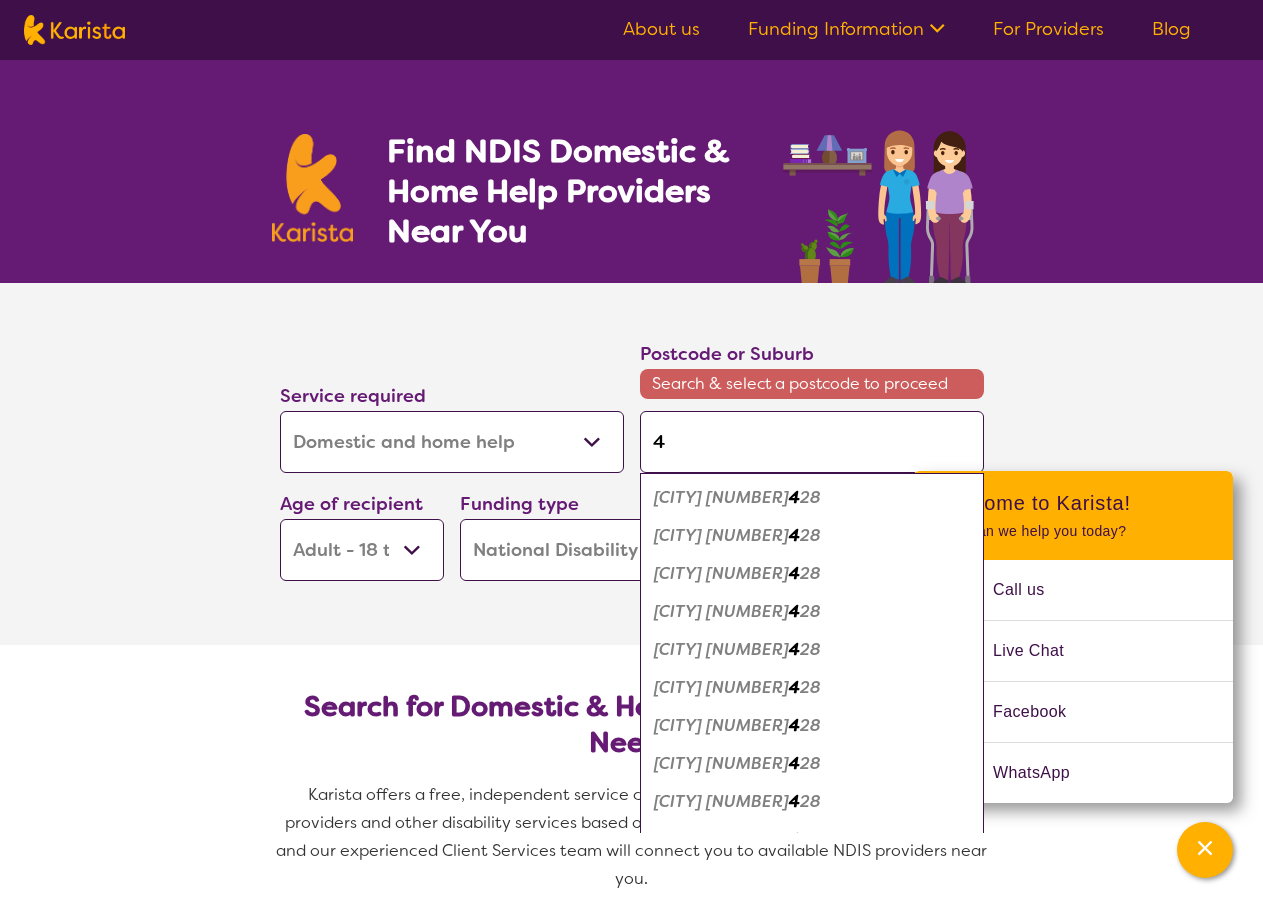 type on "43" 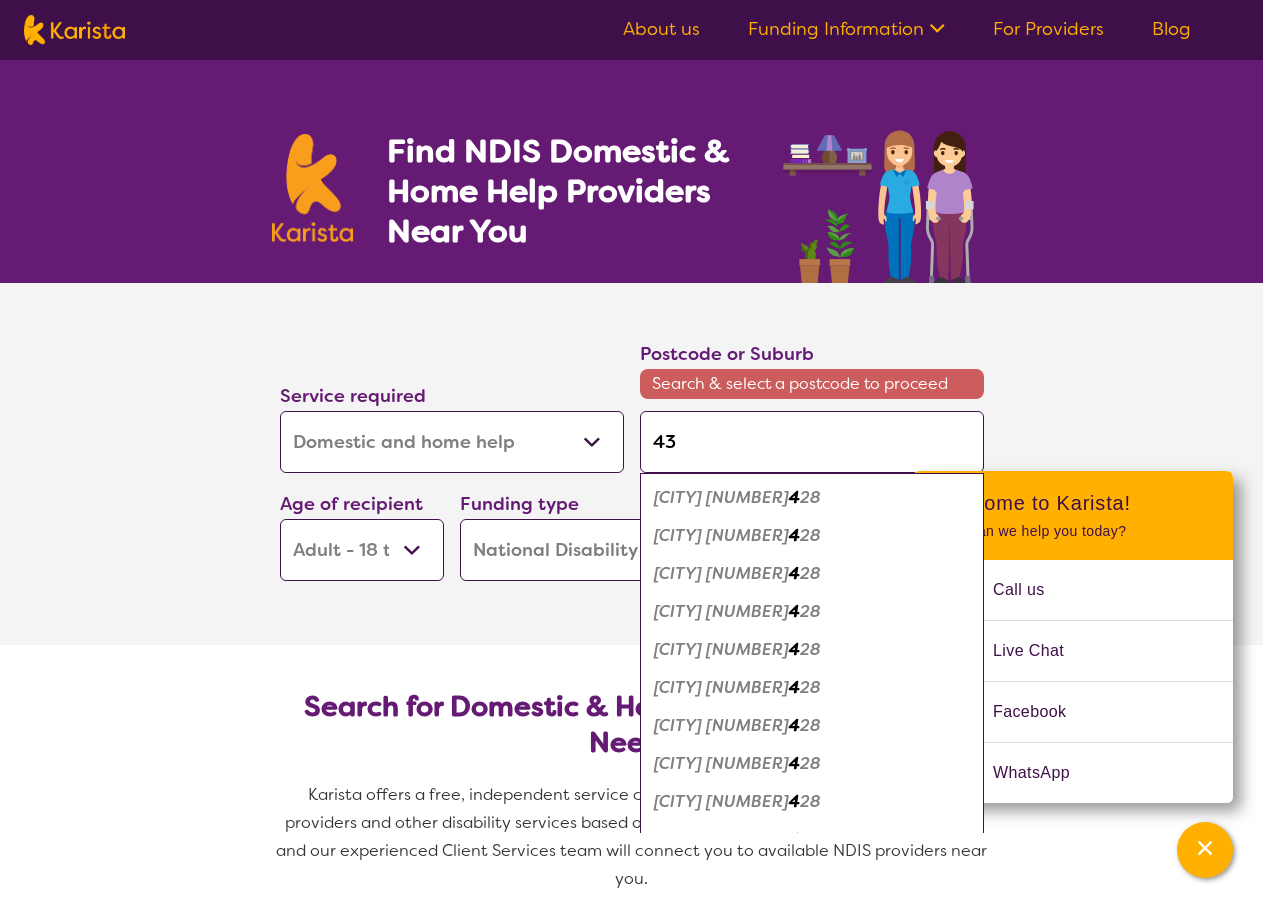 type on "[POSTAL_CODE]" 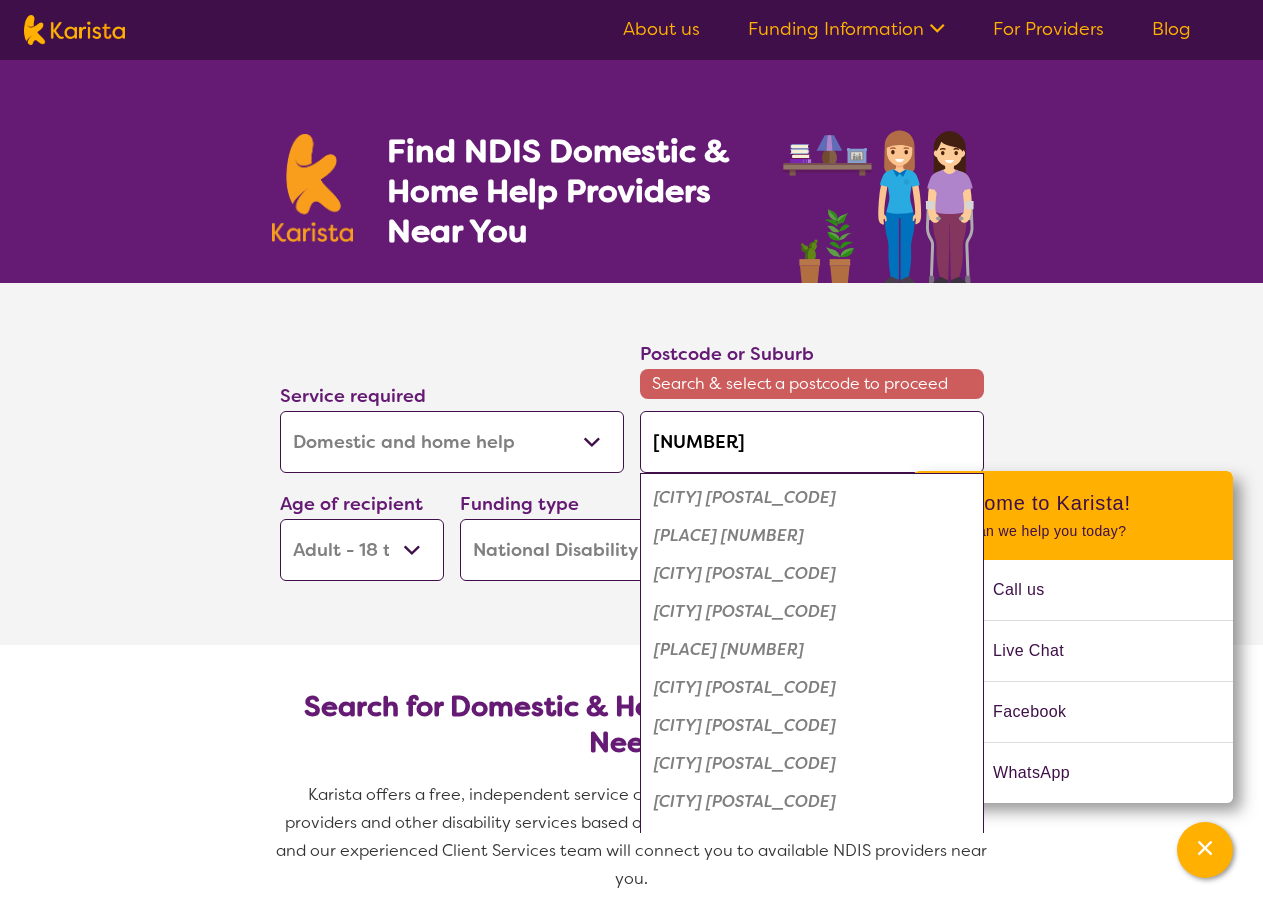 type on "[POSTAL_CODE]" 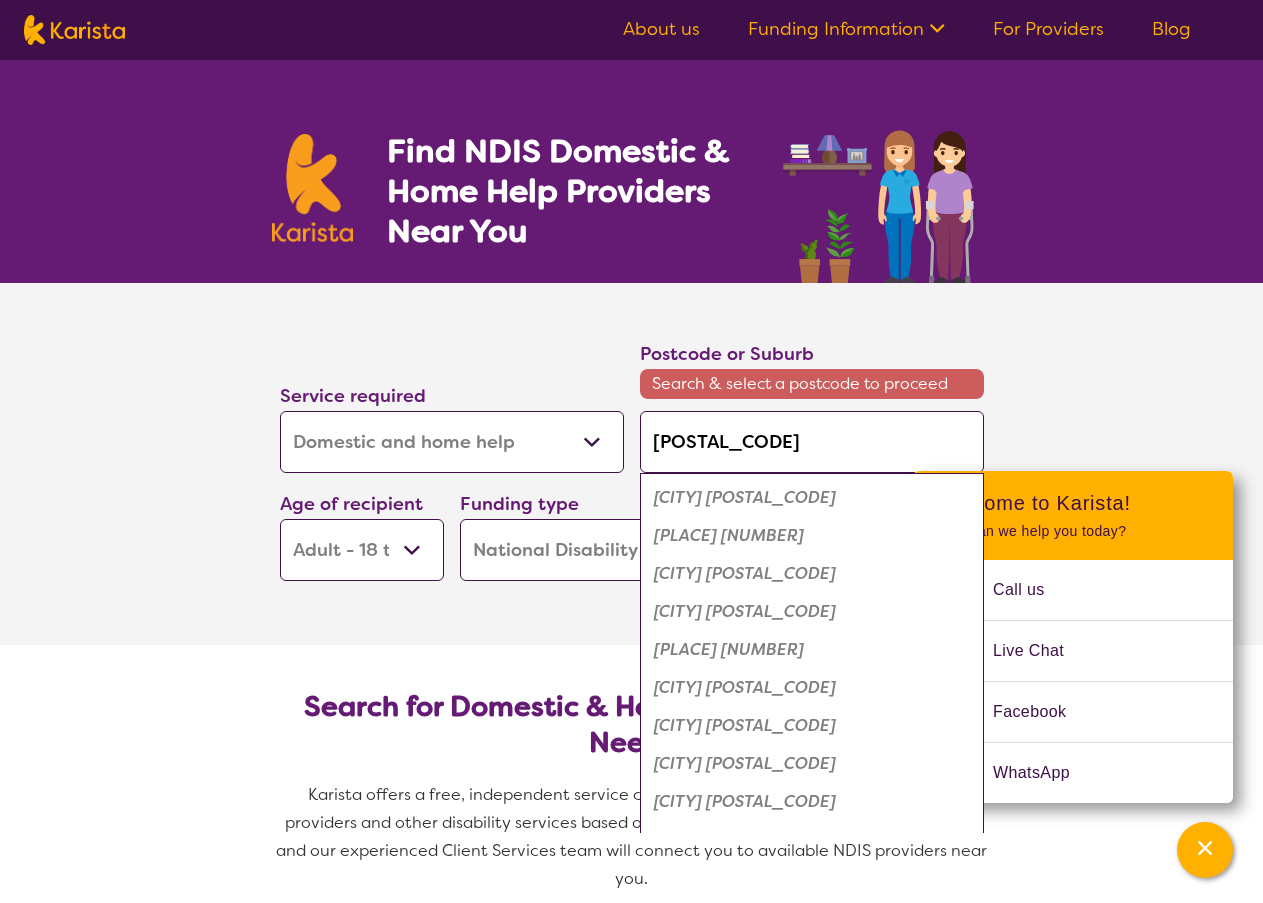 type on "[POSTAL_CODE]" 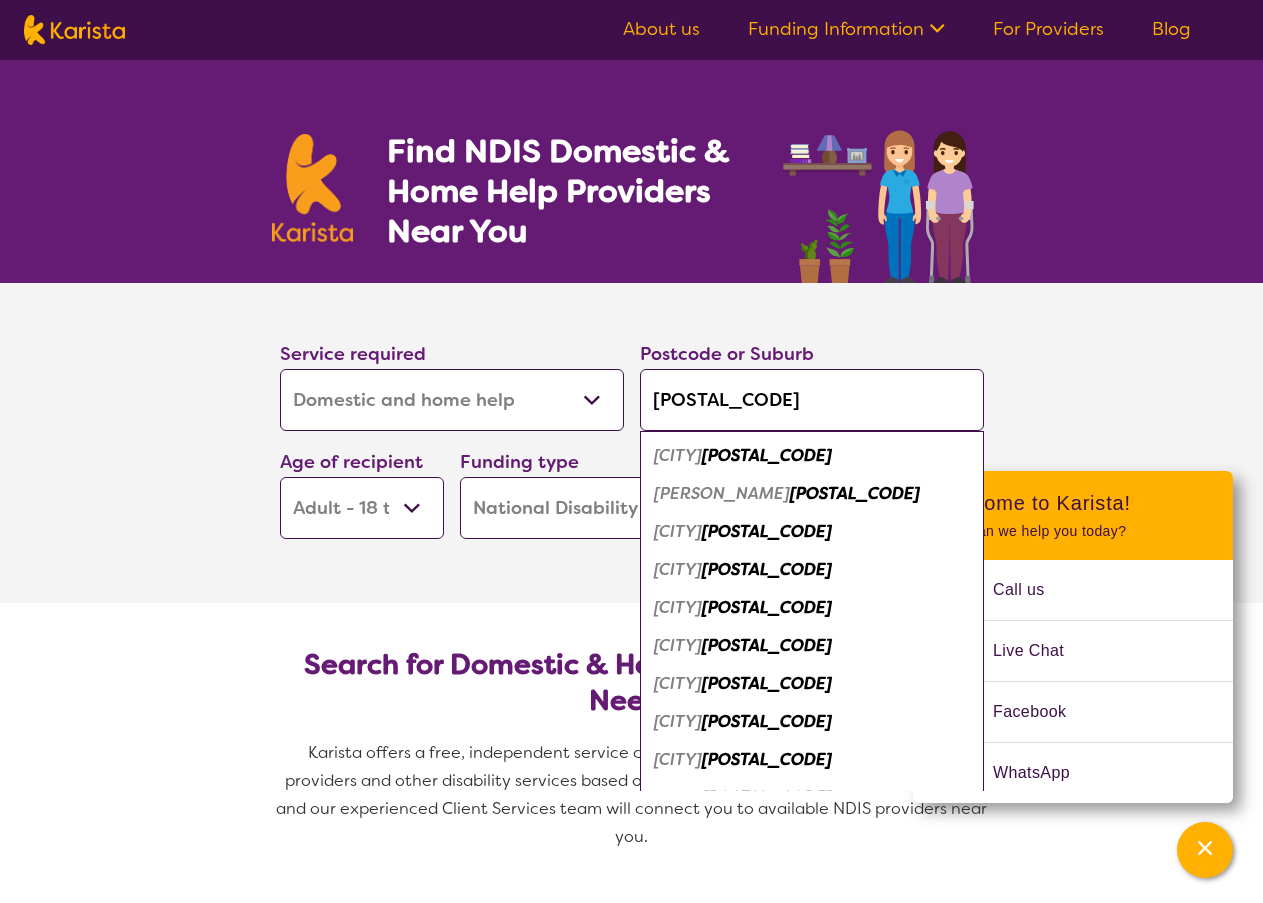 click on "Search" at bounding box center [902, 509] 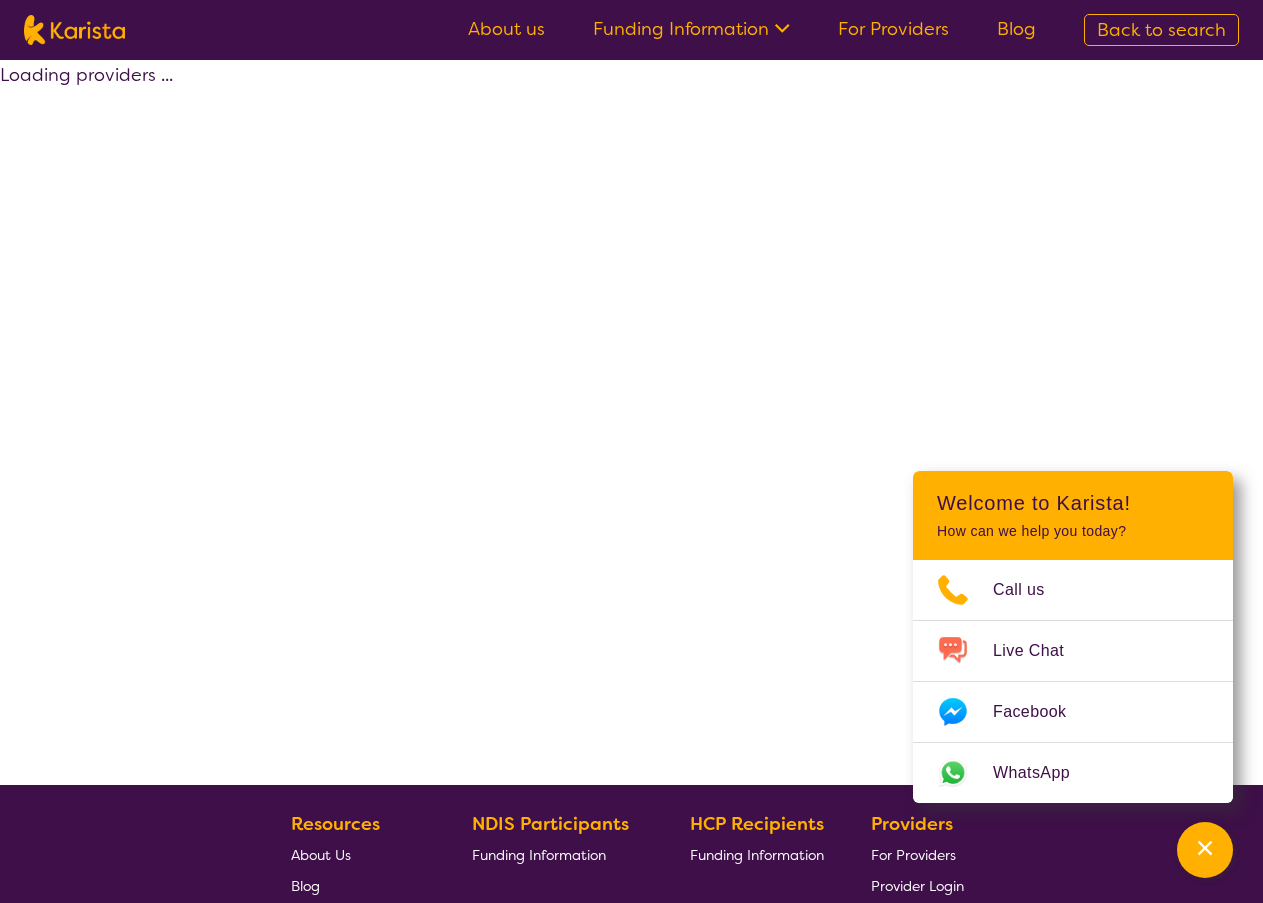select on "by_score" 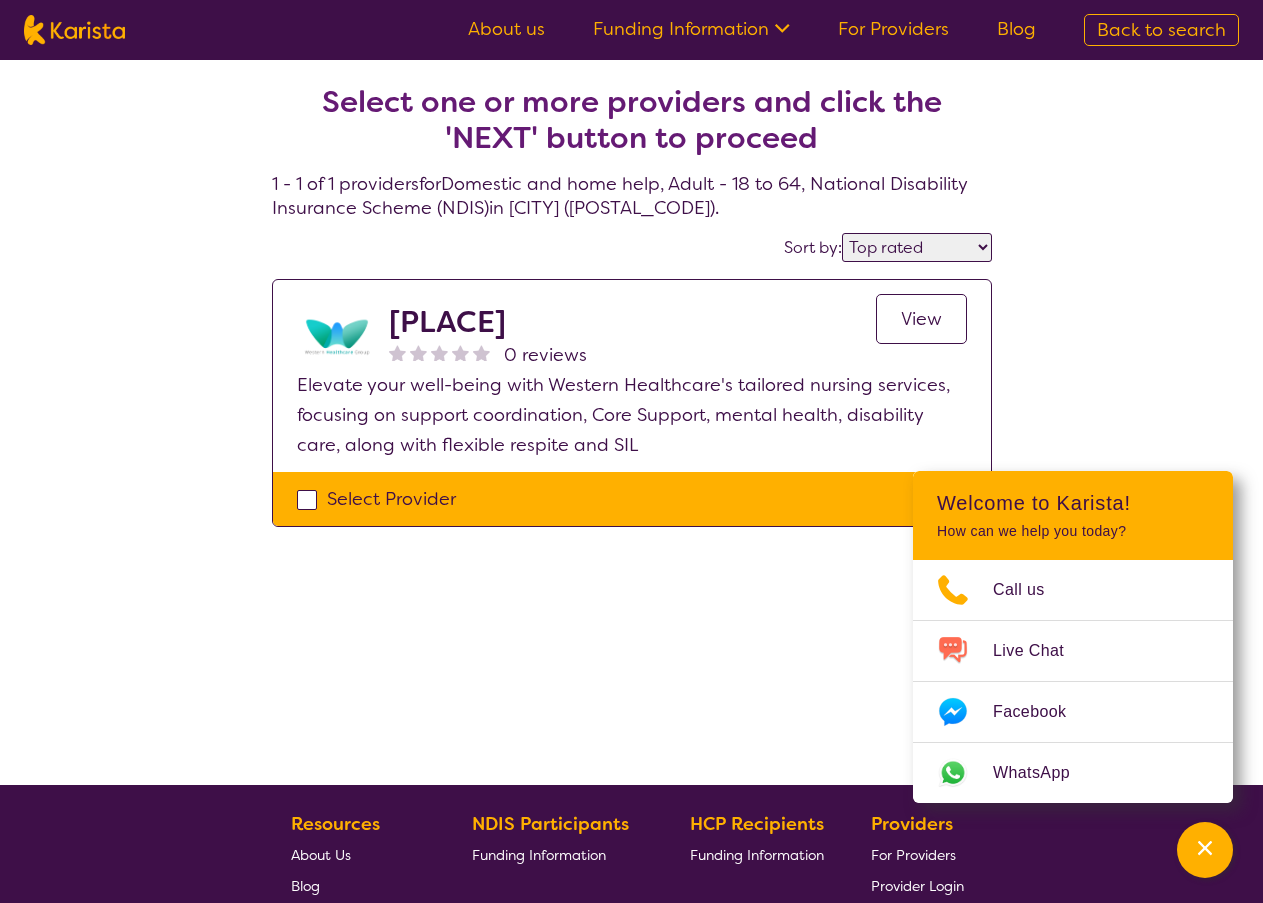 click on "[PLACE] [PLACE] [PLACE] [PLACE] [PLACE] [PLACE] [PLACE] [PLACE] [PLACE]" at bounding box center [632, 415] 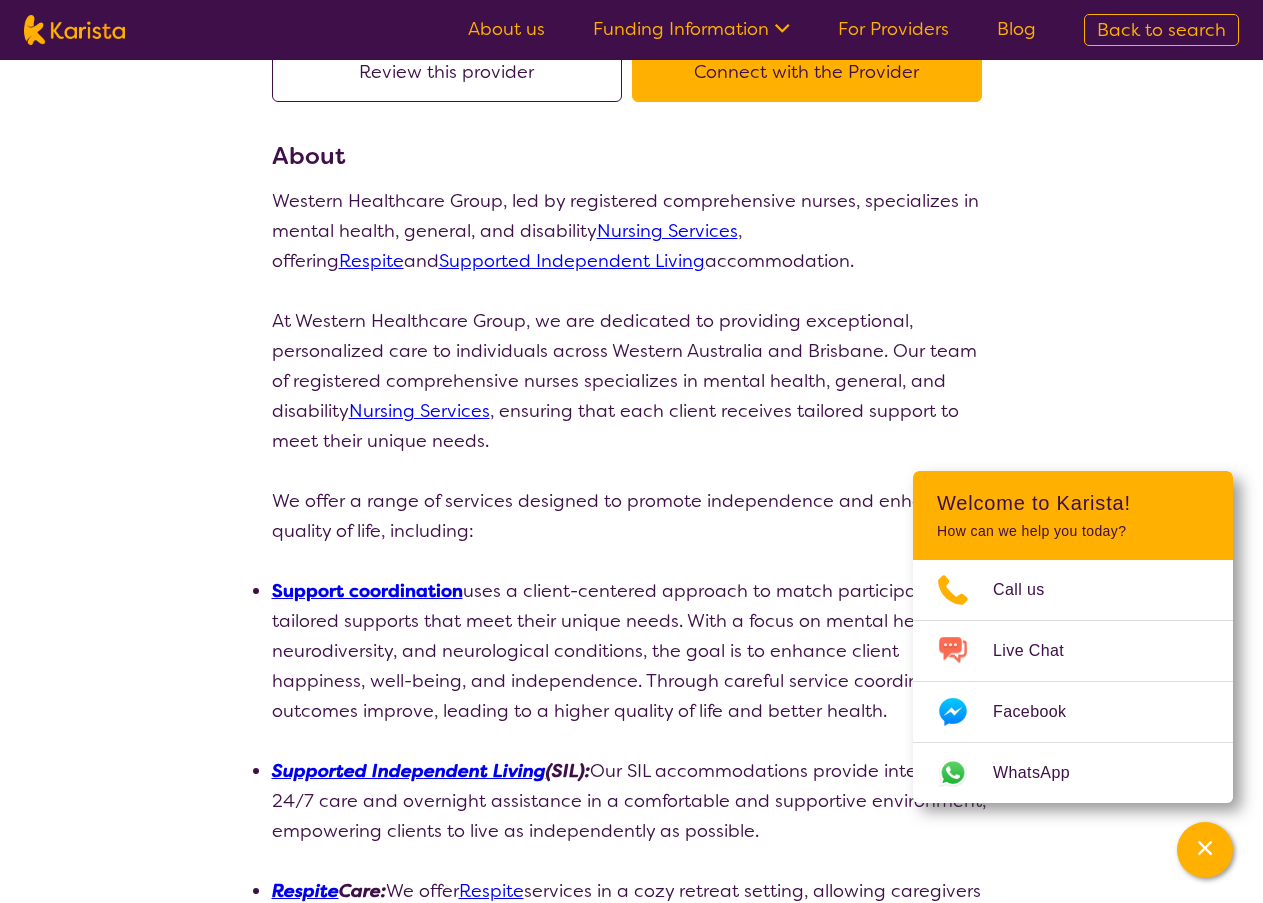 scroll, scrollTop: 0, scrollLeft: 0, axis: both 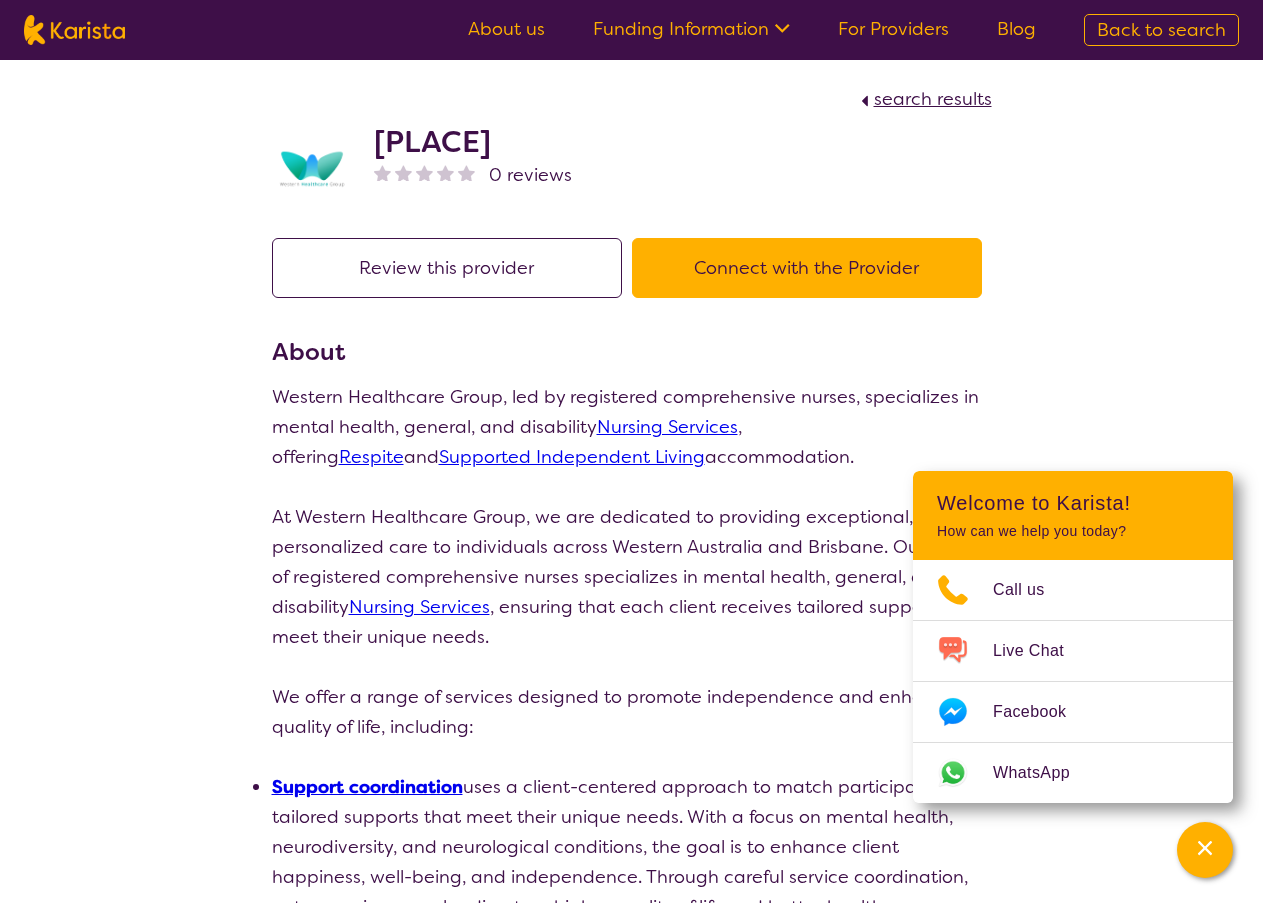 click on "Connect with the Provider" at bounding box center (807, 268) 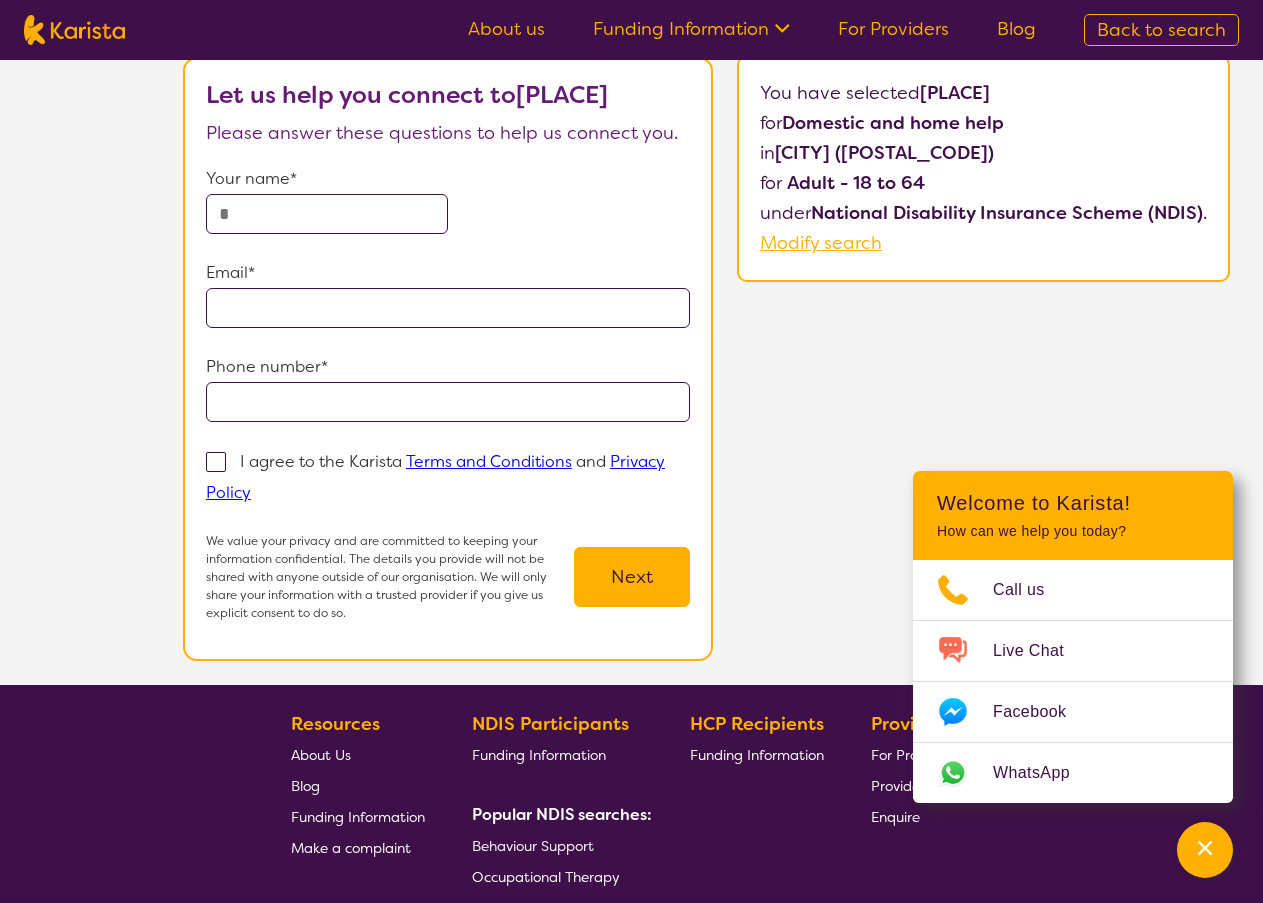 scroll, scrollTop: 0, scrollLeft: 0, axis: both 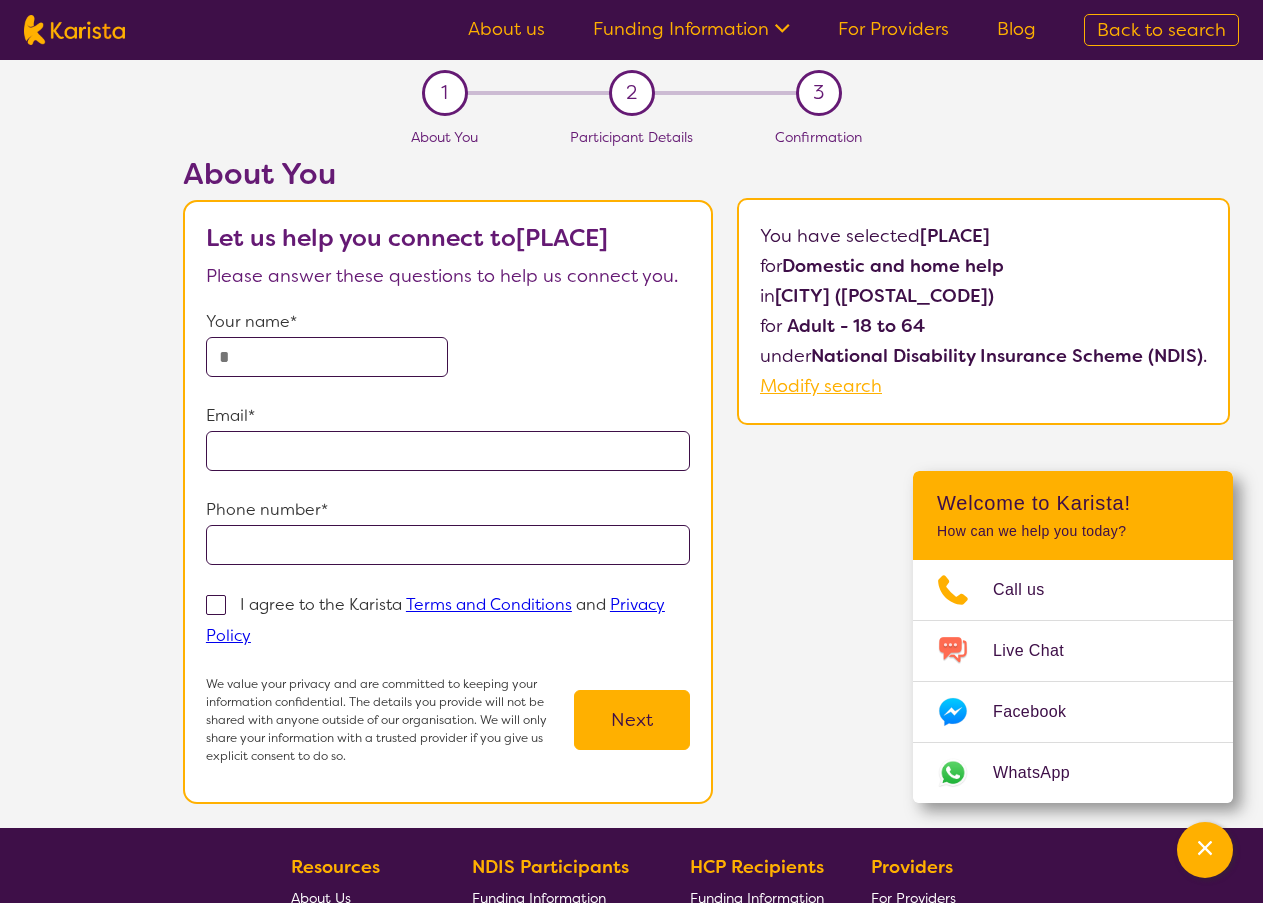 drag, startPoint x: 954, startPoint y: 233, endPoint x: 1153, endPoint y: 236, distance: 199.02261 